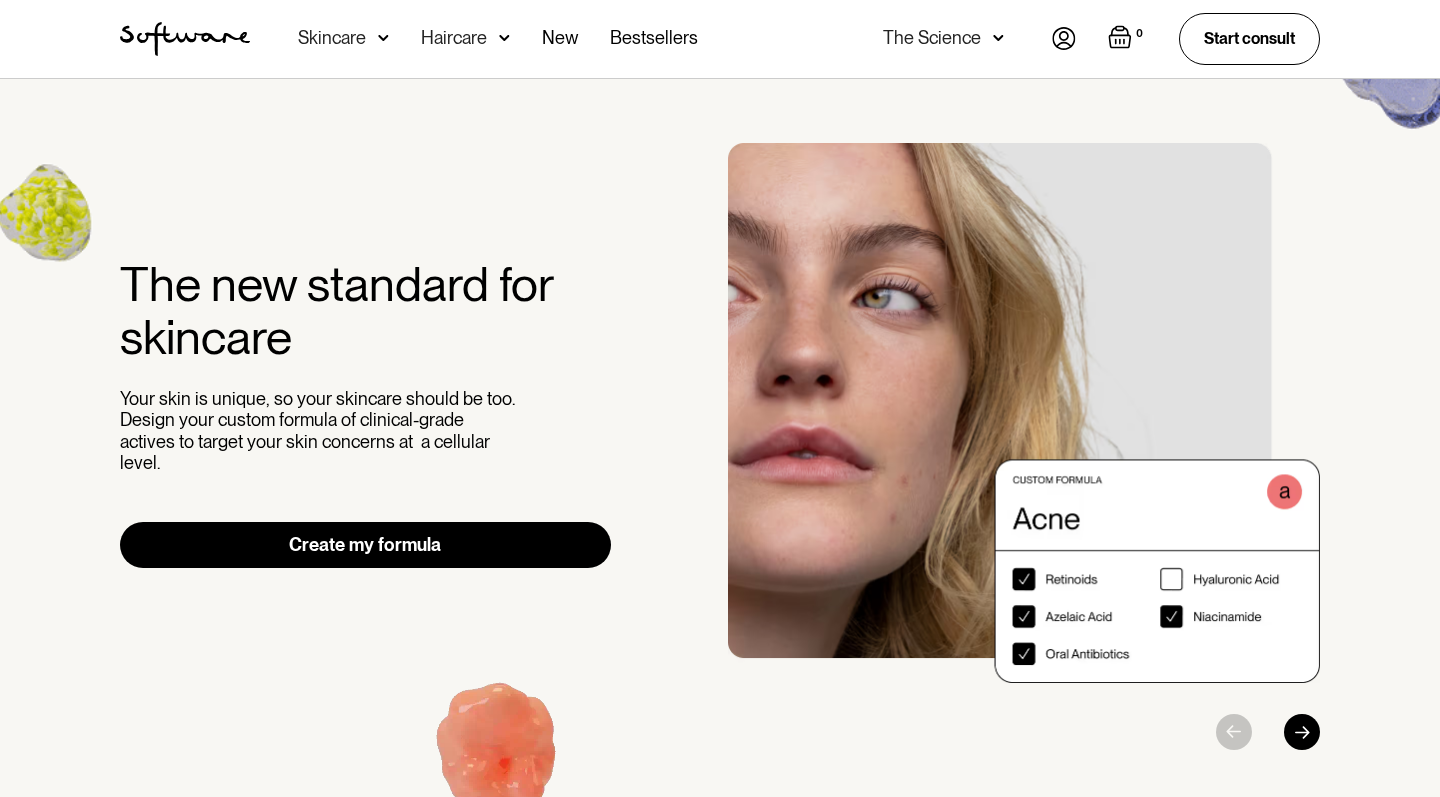 scroll, scrollTop: 0, scrollLeft: 0, axis: both 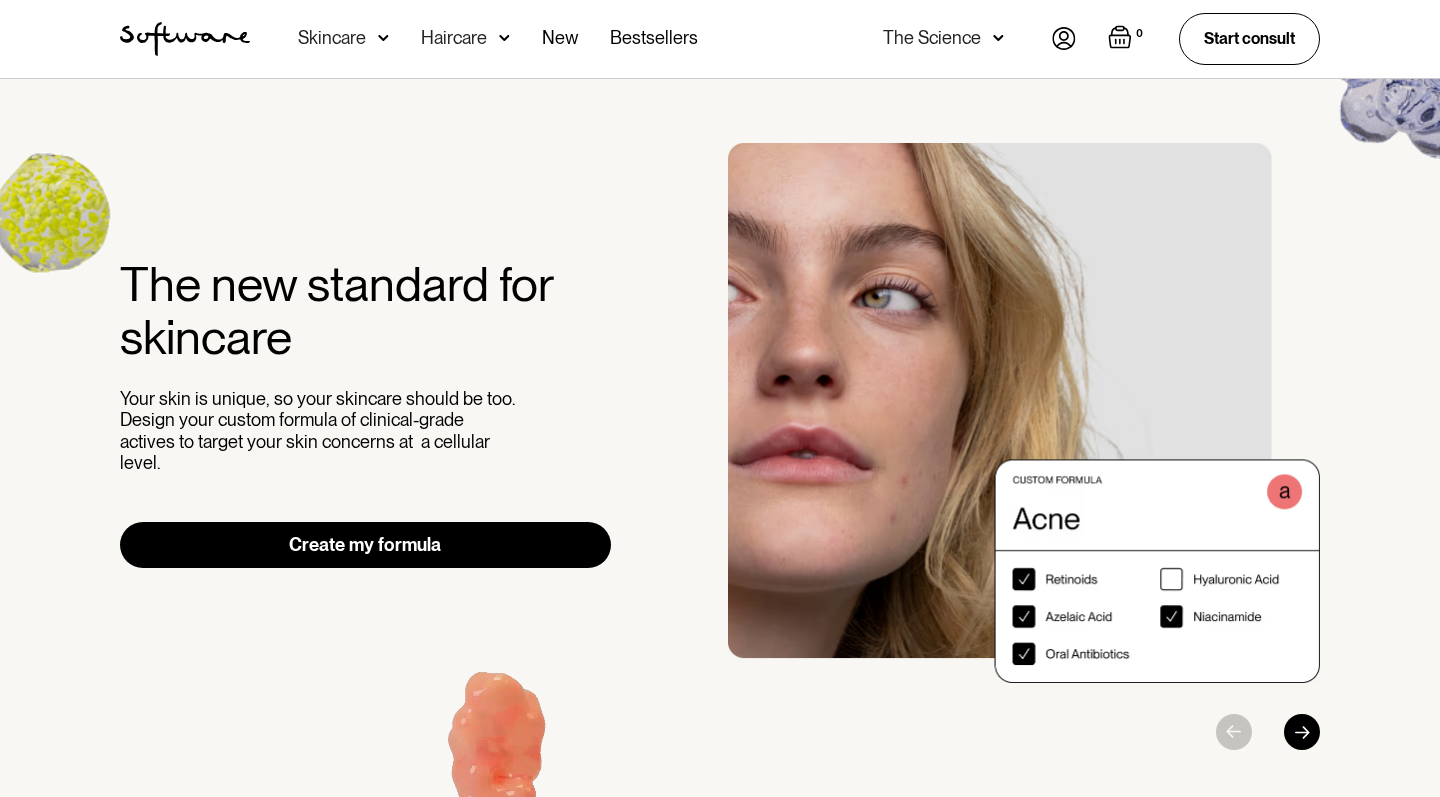 click on "Create my formula" at bounding box center (365, 545) 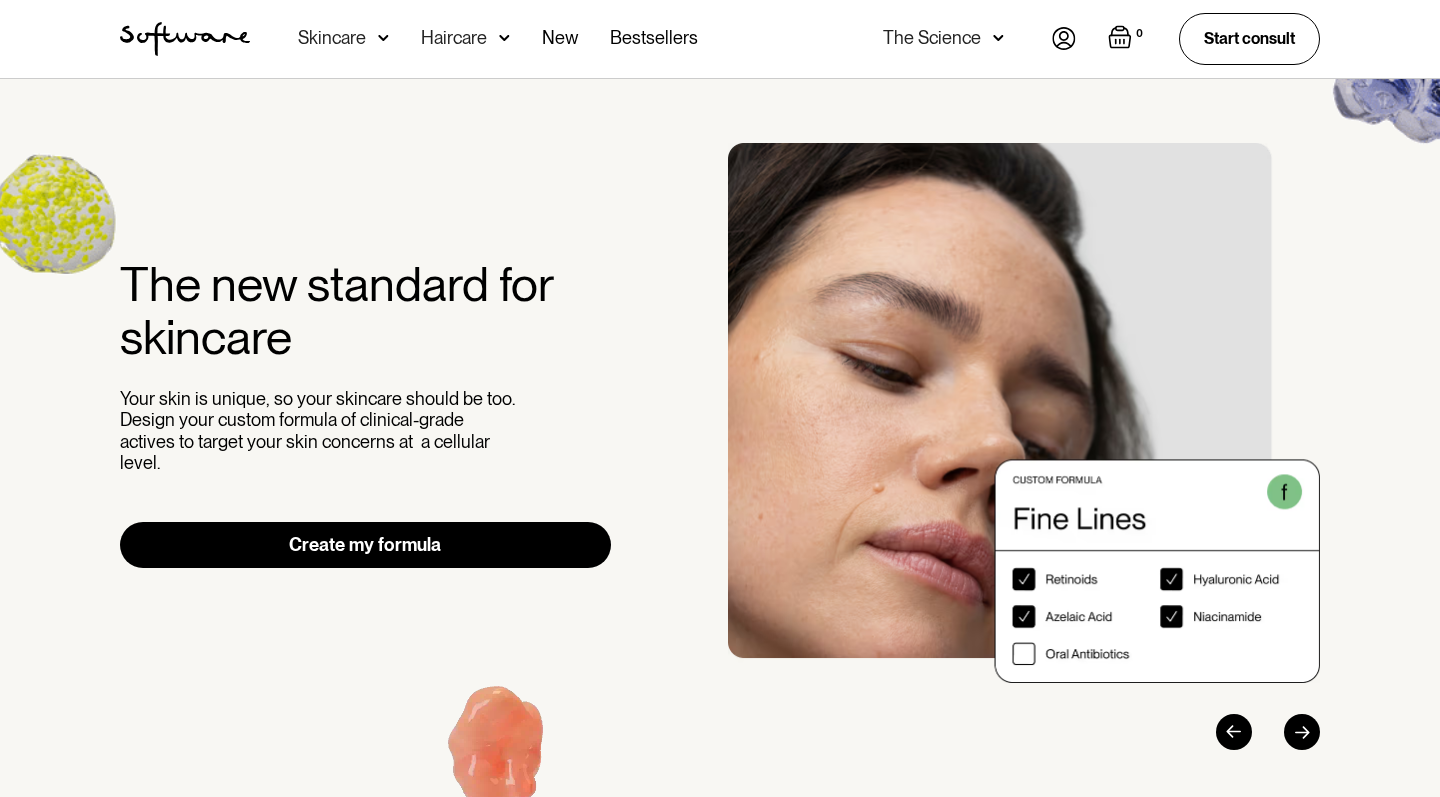 scroll, scrollTop: 0, scrollLeft: 0, axis: both 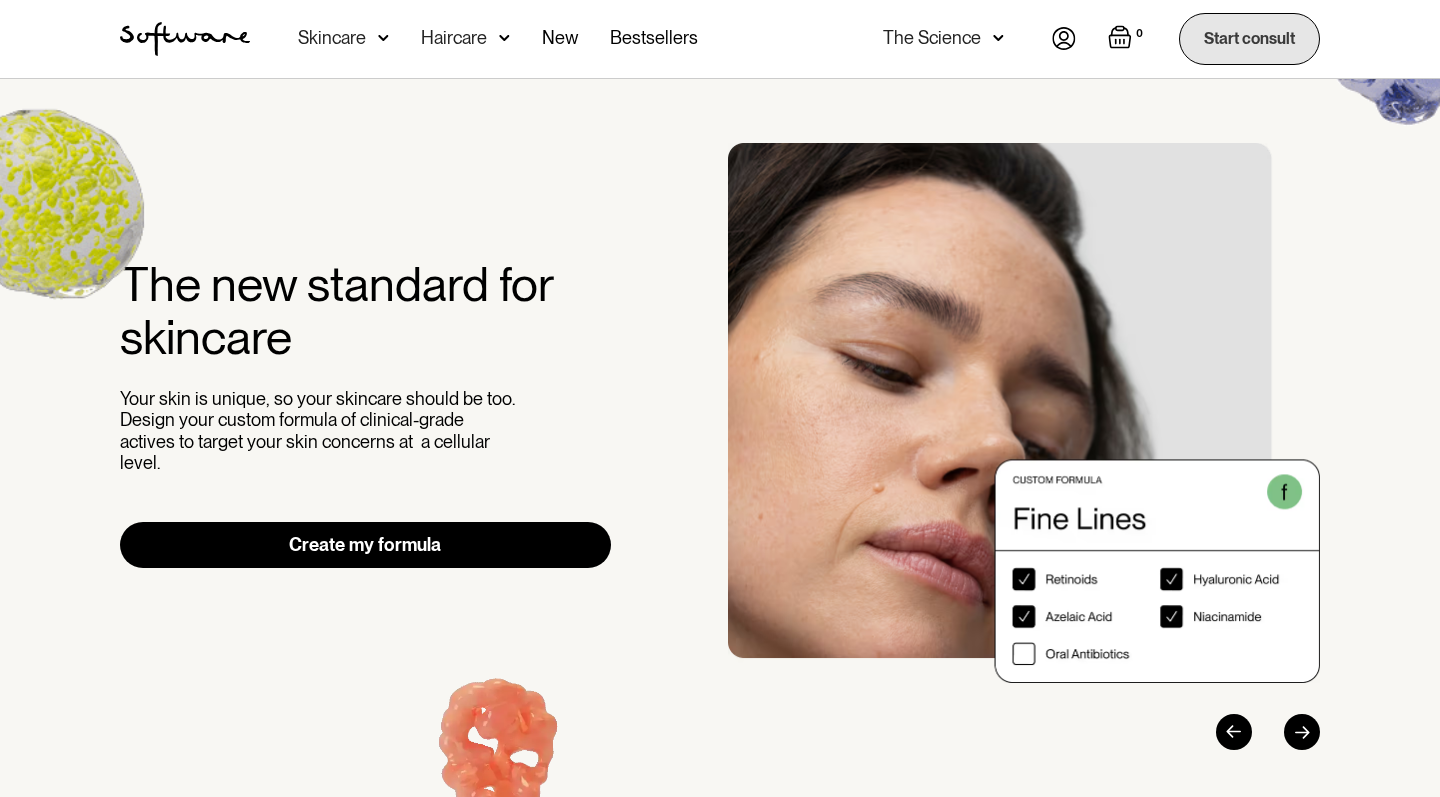 click on "Start consult" at bounding box center [1249, 38] 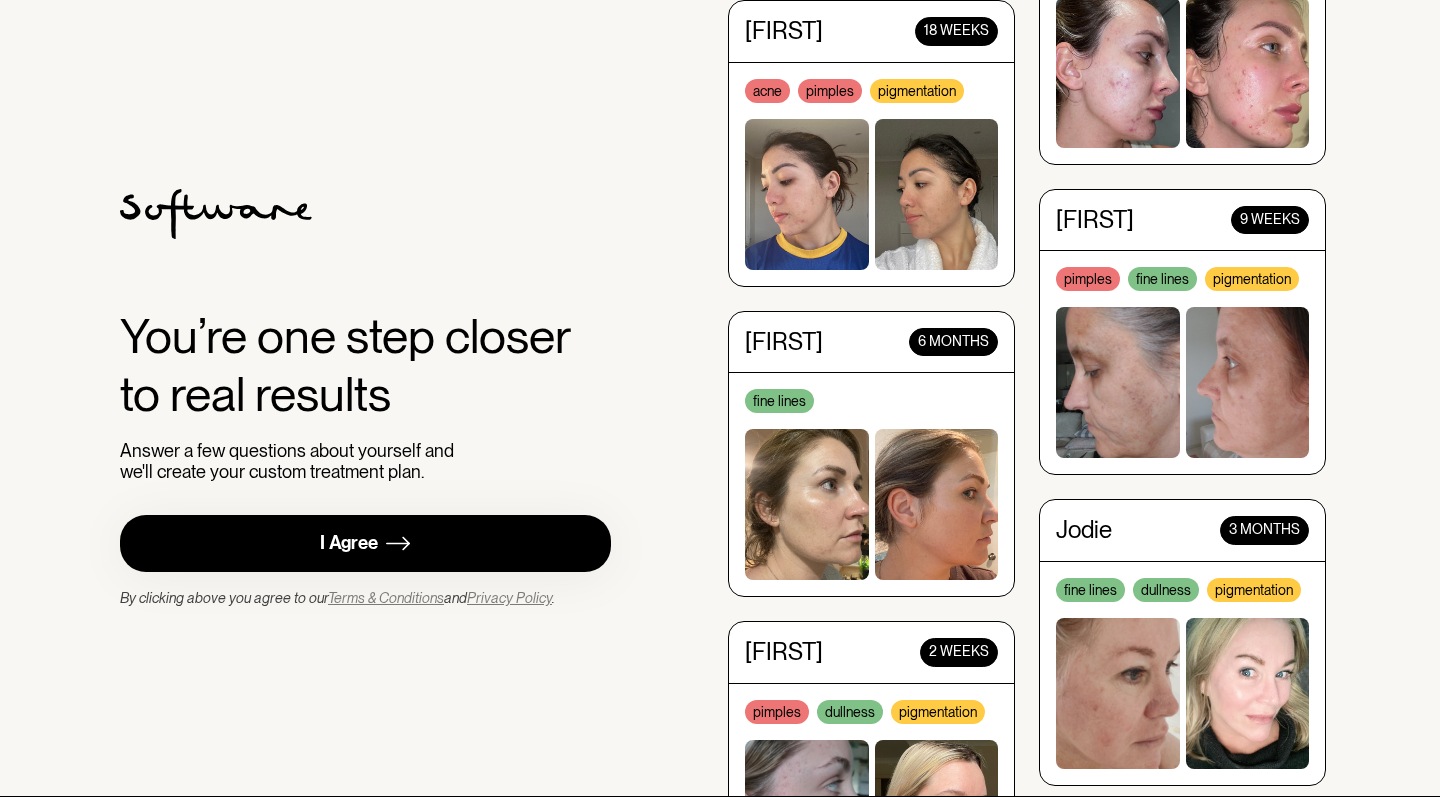 scroll, scrollTop: 0, scrollLeft: 0, axis: both 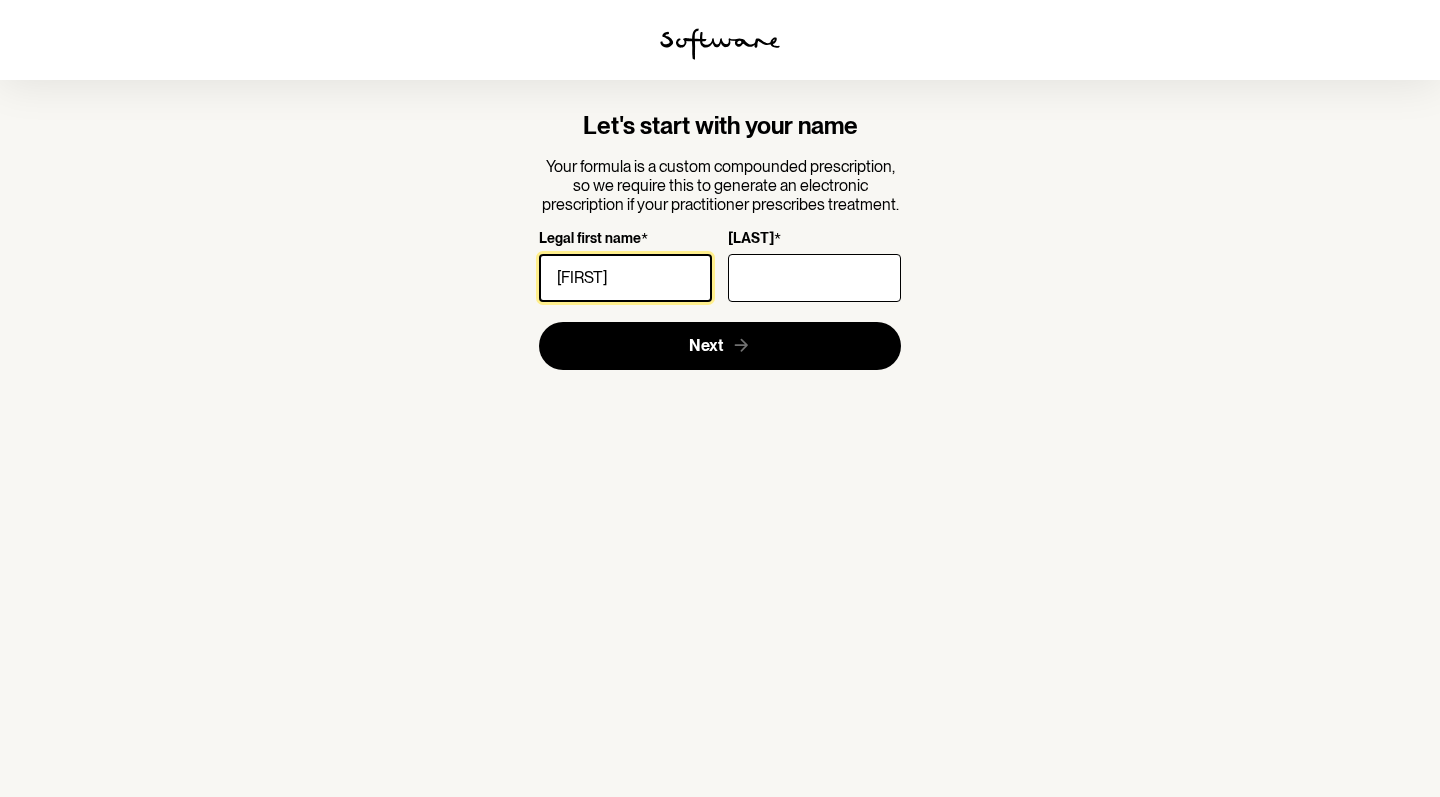 type on "[FIRST]" 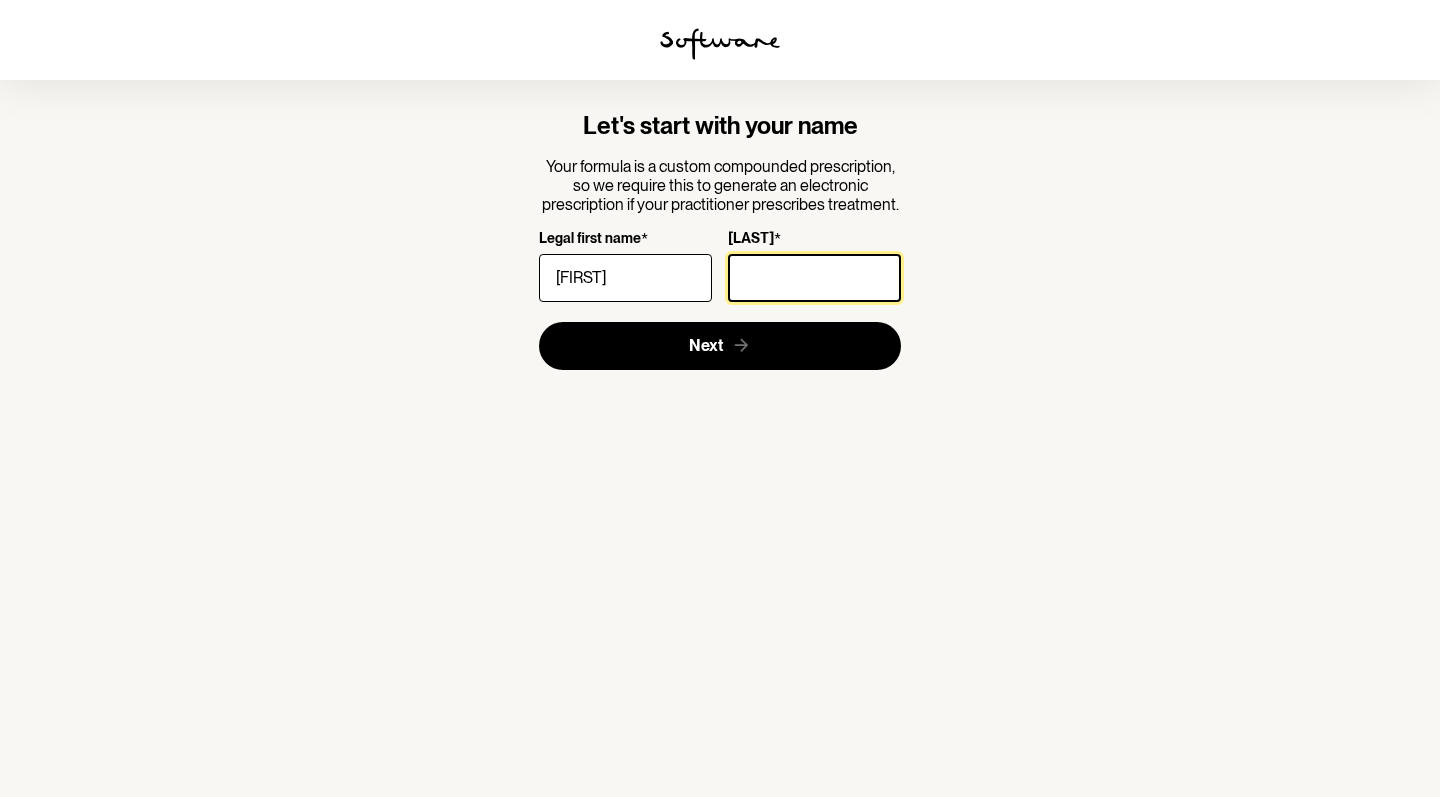 click on "Legal last name *" at bounding box center (814, 278) 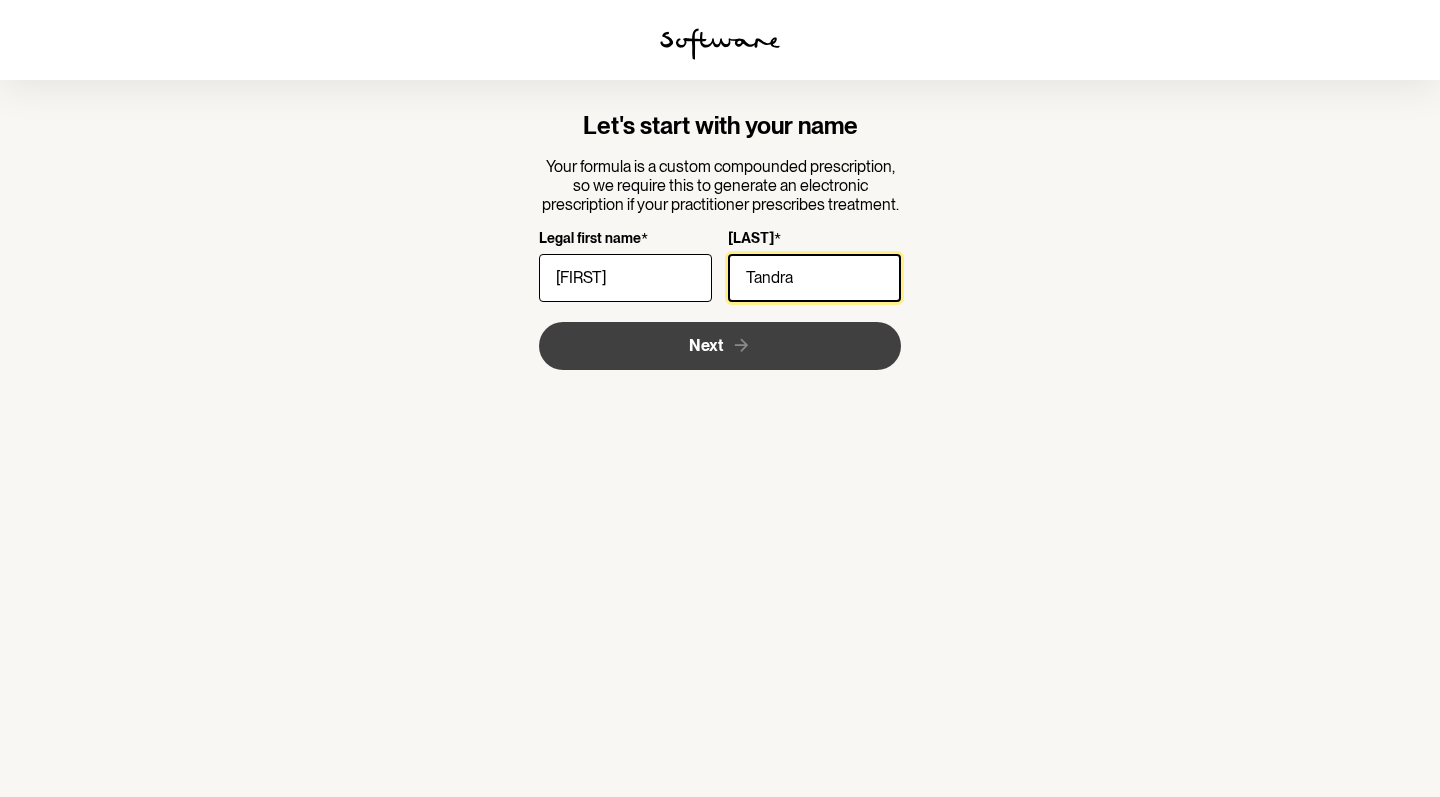 type on "Tandra" 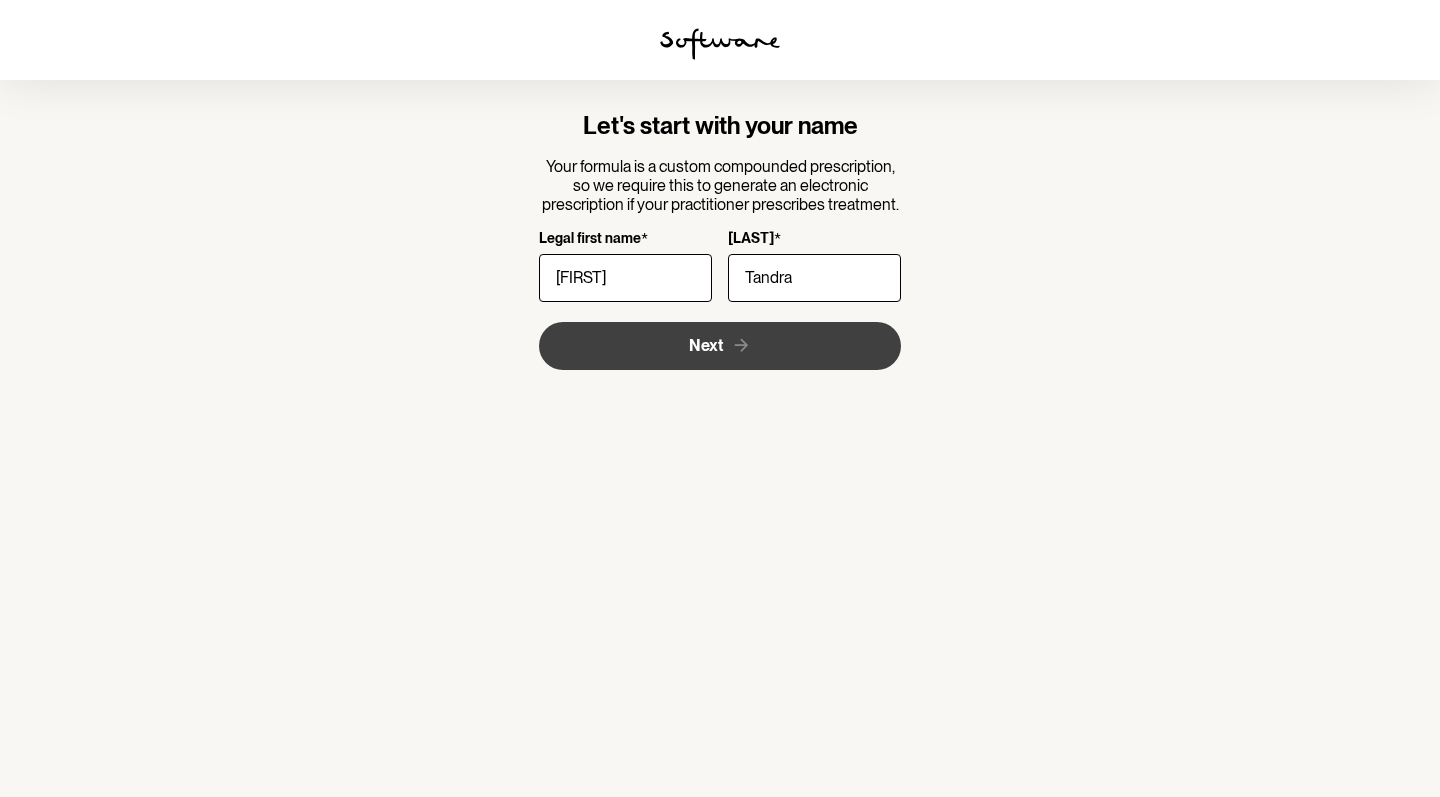 click 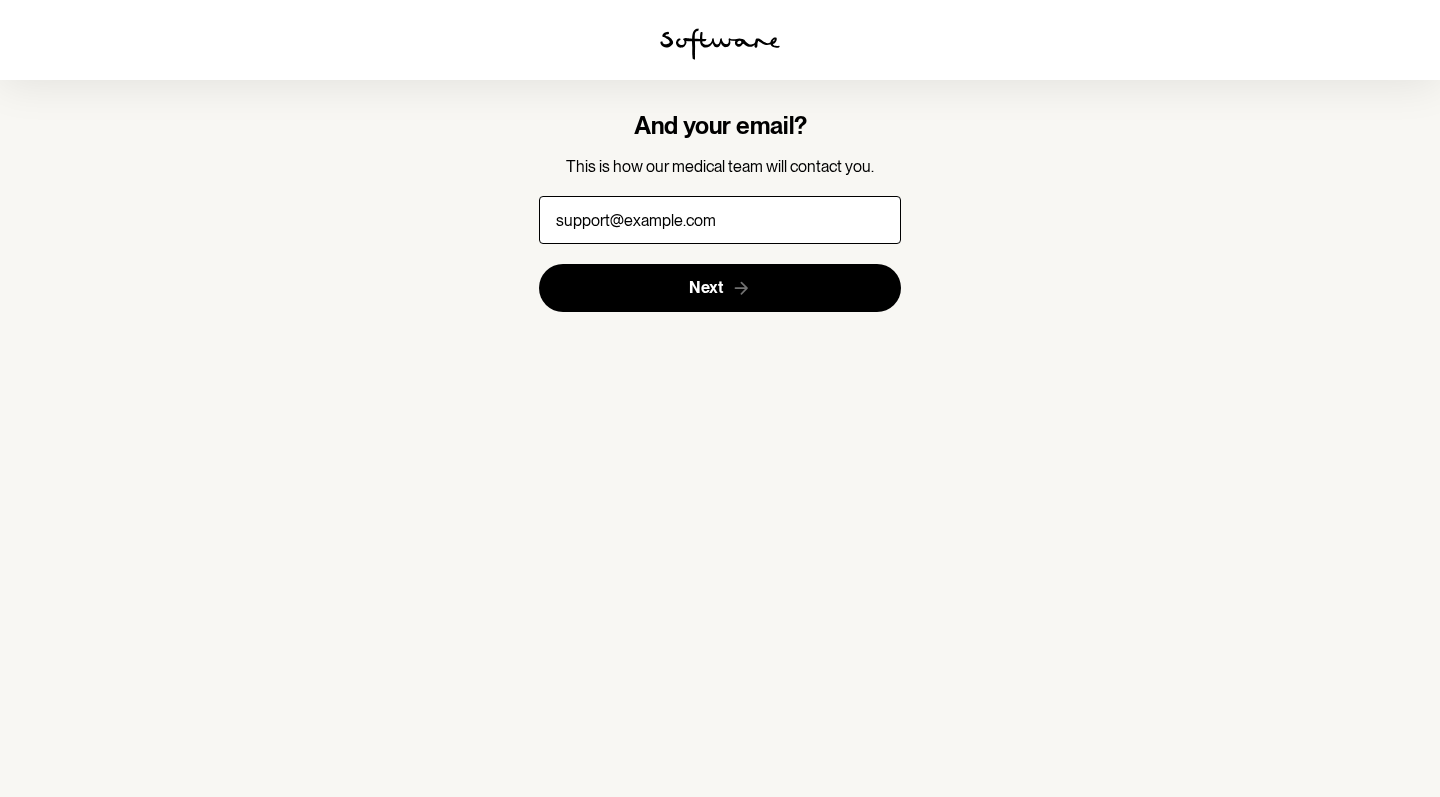 click on "support@example.com" at bounding box center (720, 220) 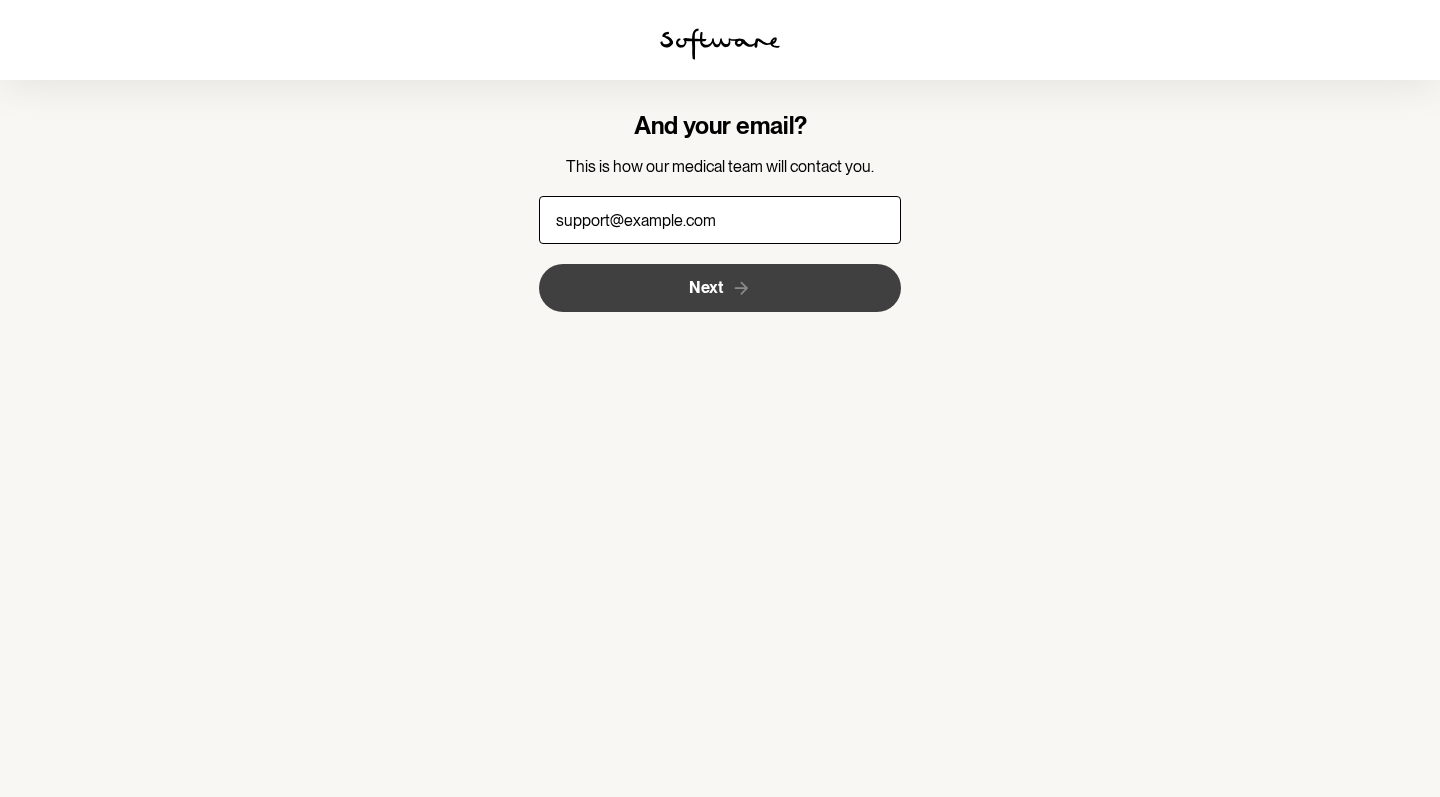 type on "support@example.com" 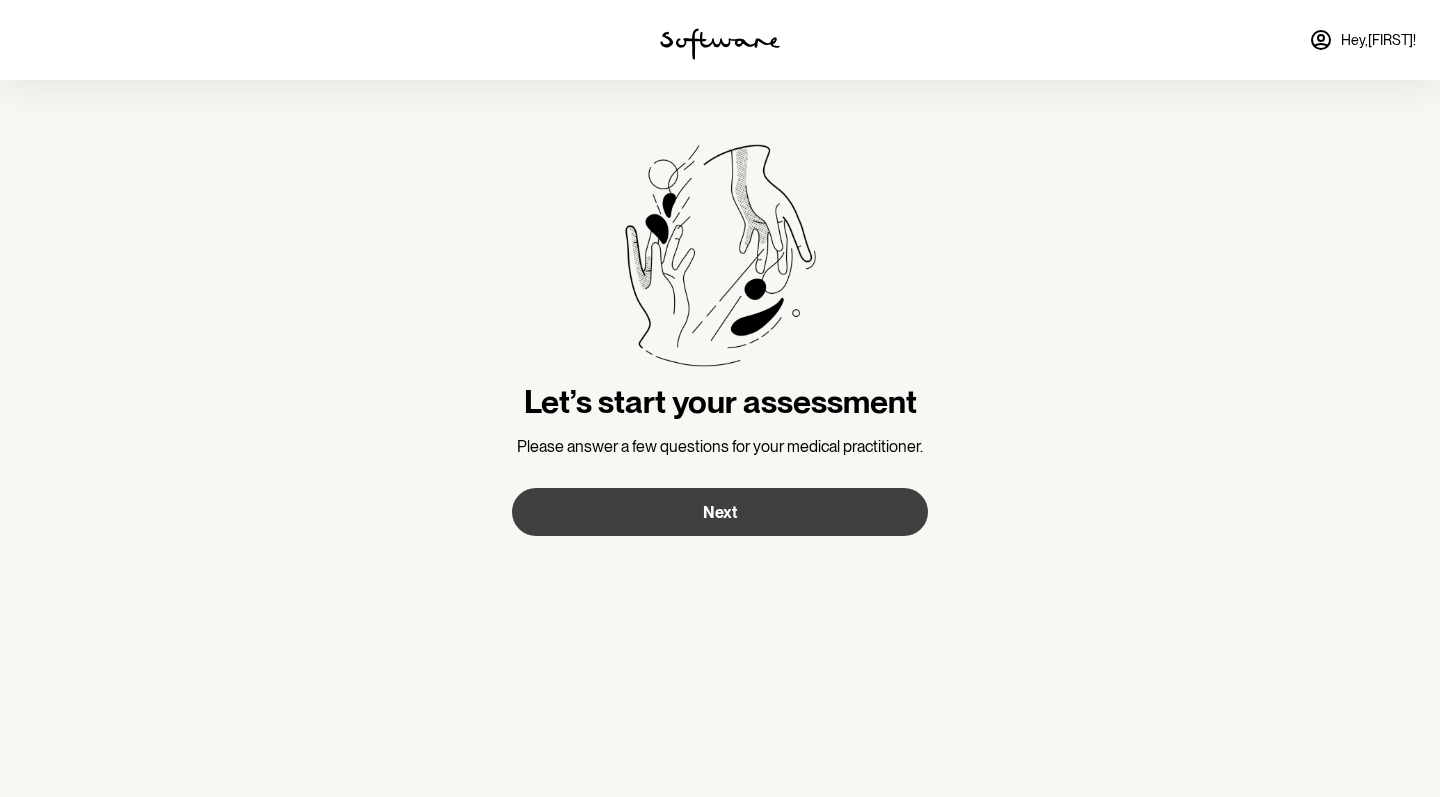 click on "Next" at bounding box center (720, 512) 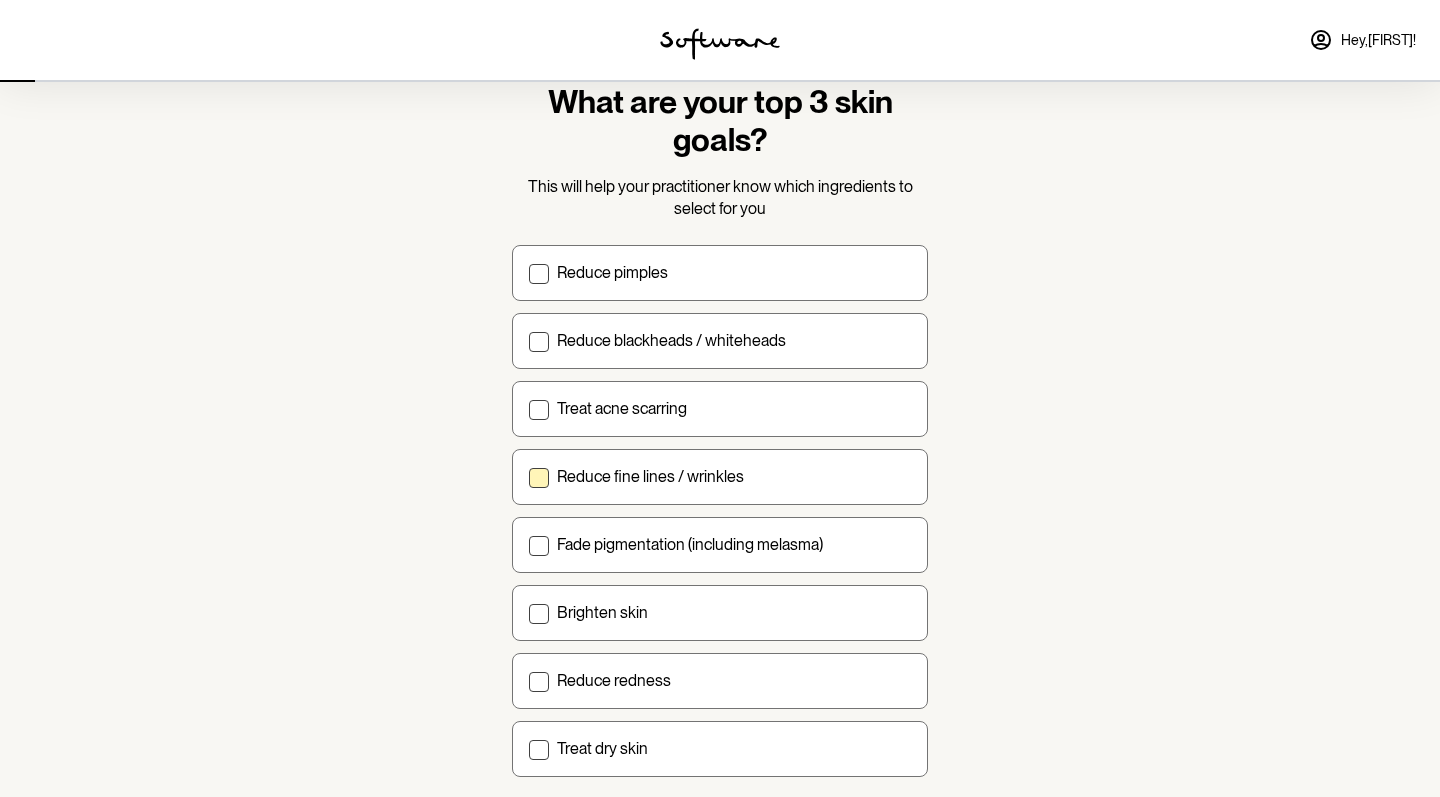 scroll, scrollTop: 96, scrollLeft: 1, axis: both 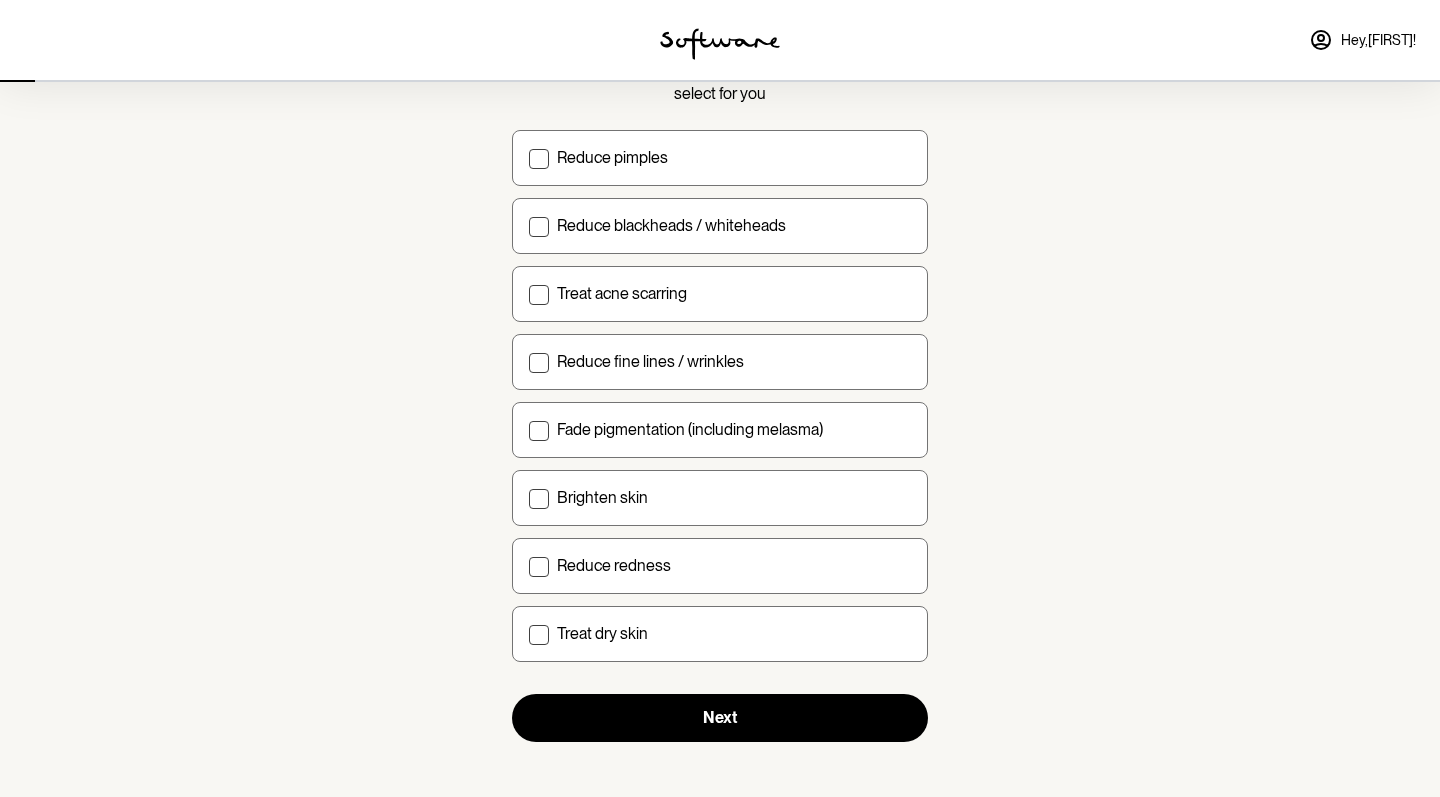 click on "Reduce pimples Reduce blackheads / whiteheads Treat acne scarring Reduce fine lines / wrinkles Fade pigmentation (including melasma) Brighten skin Reduce redness Treat dry skin" at bounding box center (720, 396) 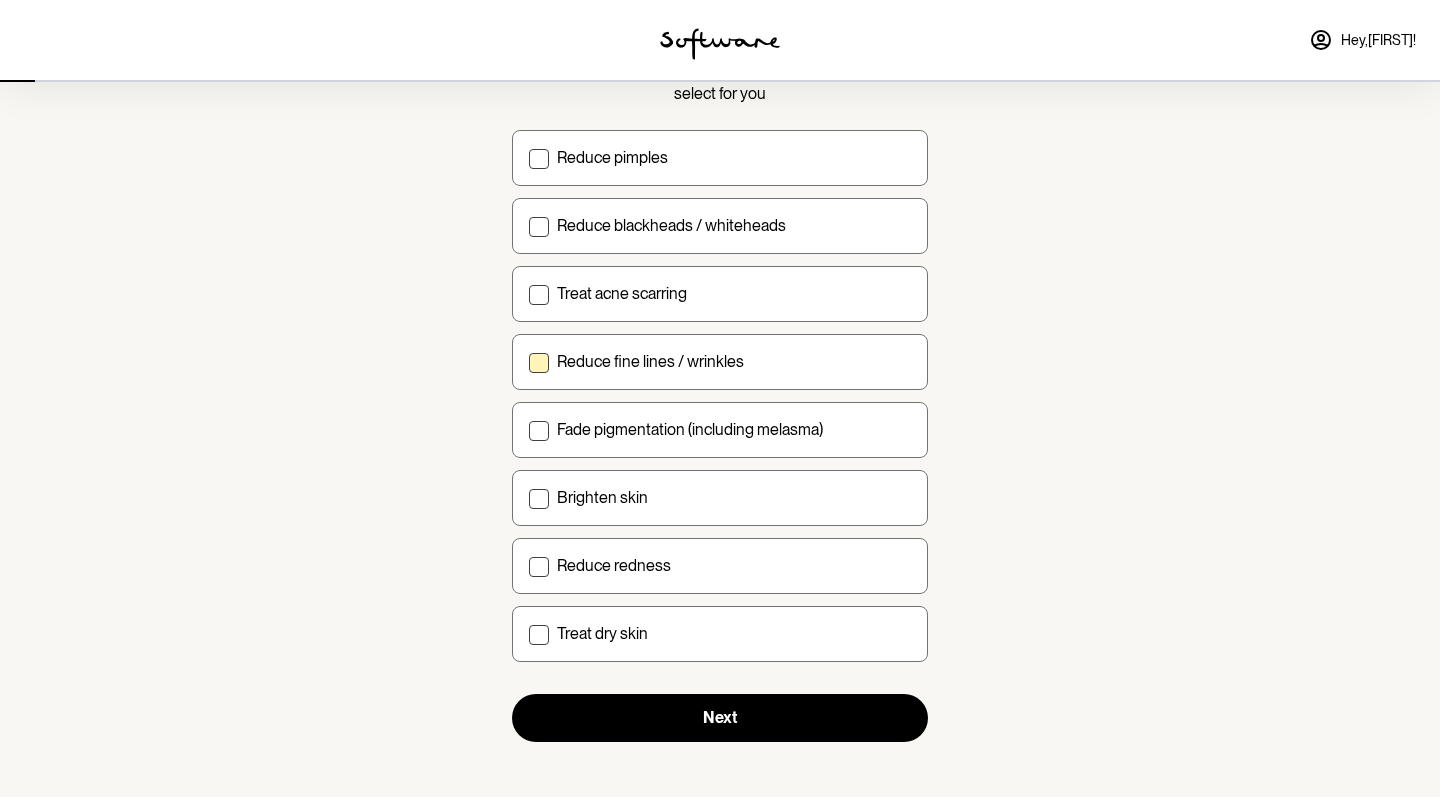 click on "Reduce fine lines / wrinkles" at bounding box center [720, 362] 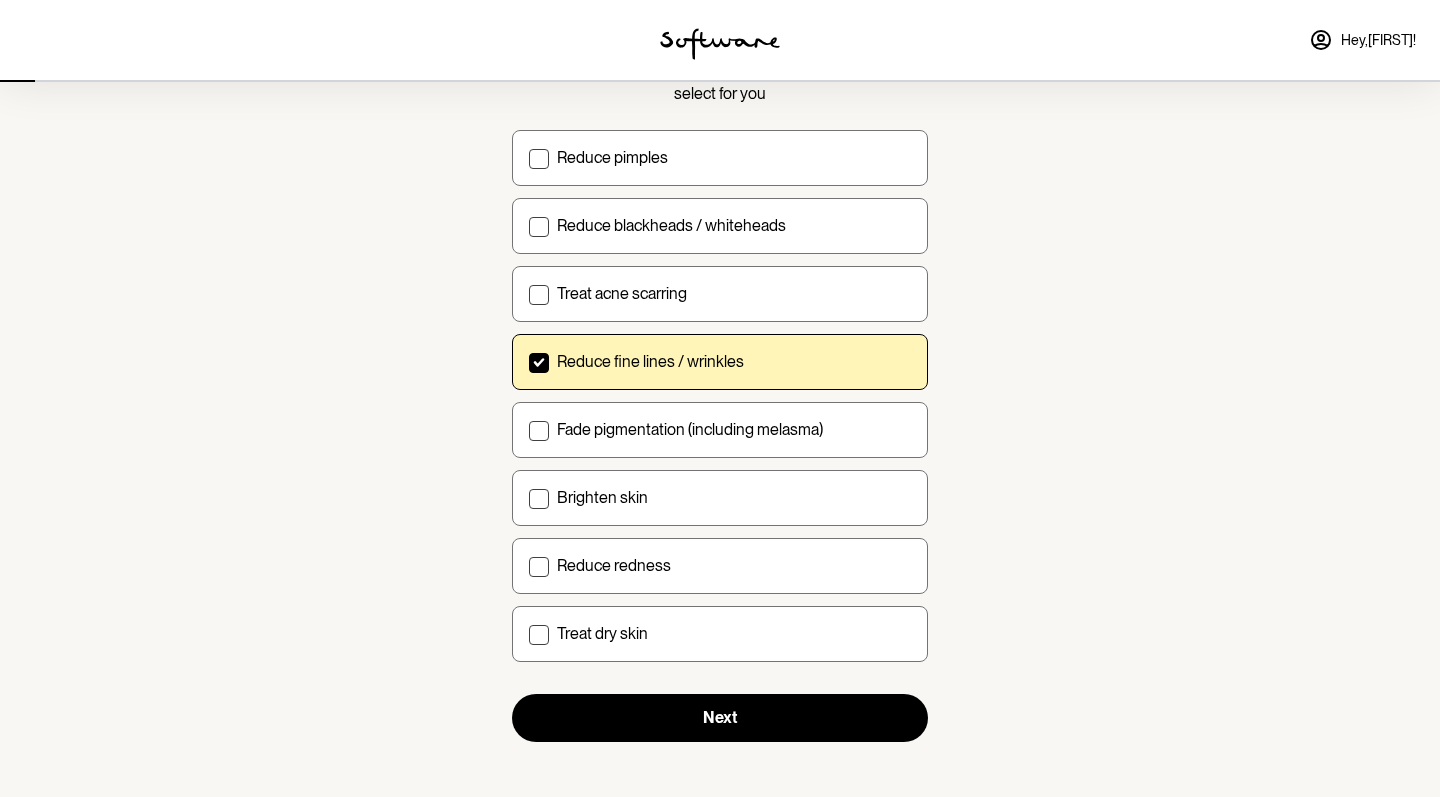 click on "What are your top 3 skin goals? This will help your practitioner know which ingredients to select for you Reduce pimples Reduce blackheads / whiteheads Treat acne scarring Reduce fine lines / wrinkles Fade pigmentation (including melasma) Brighten skin Reduce redness Treat dry skin Next" at bounding box center (720, 355) 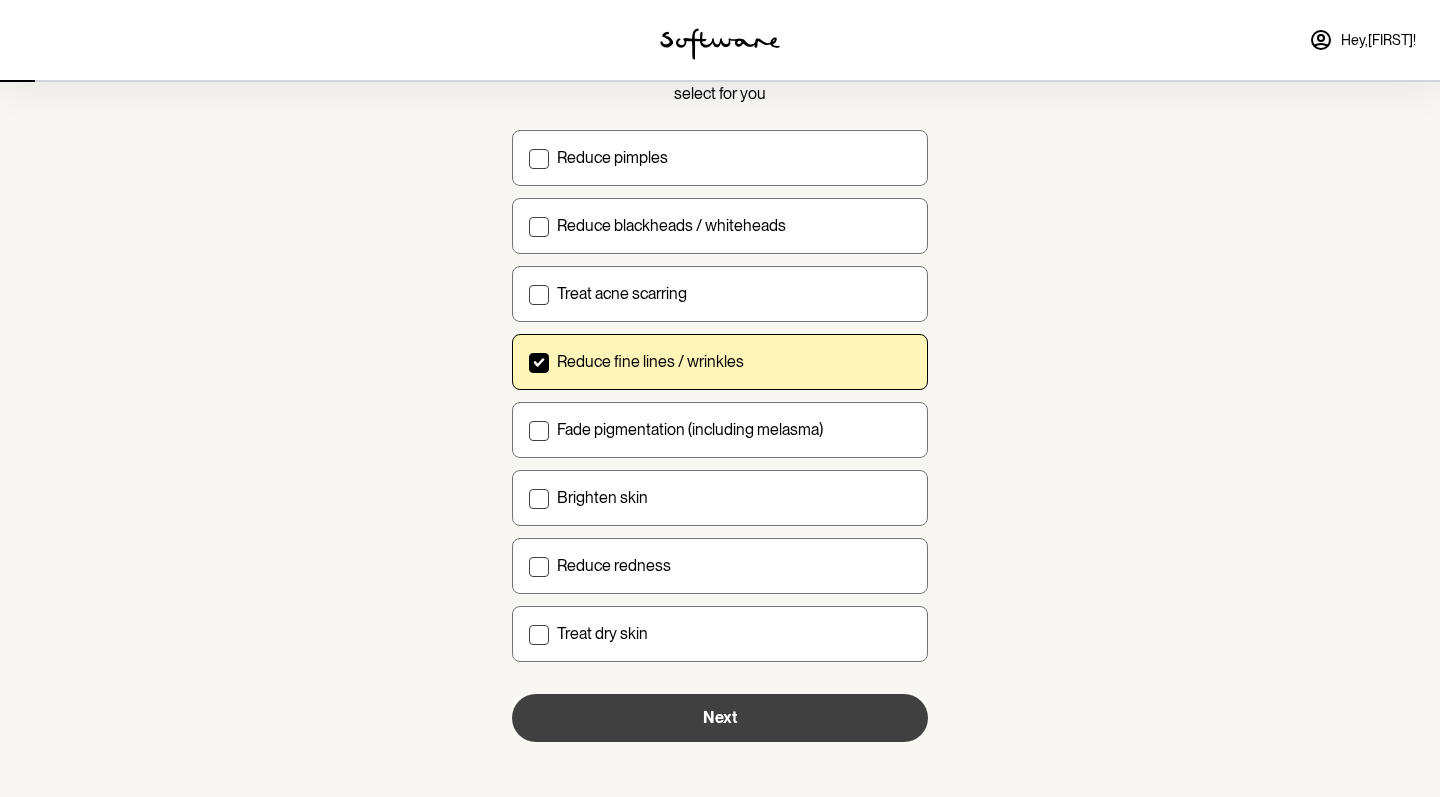 click on "Next" at bounding box center [720, 718] 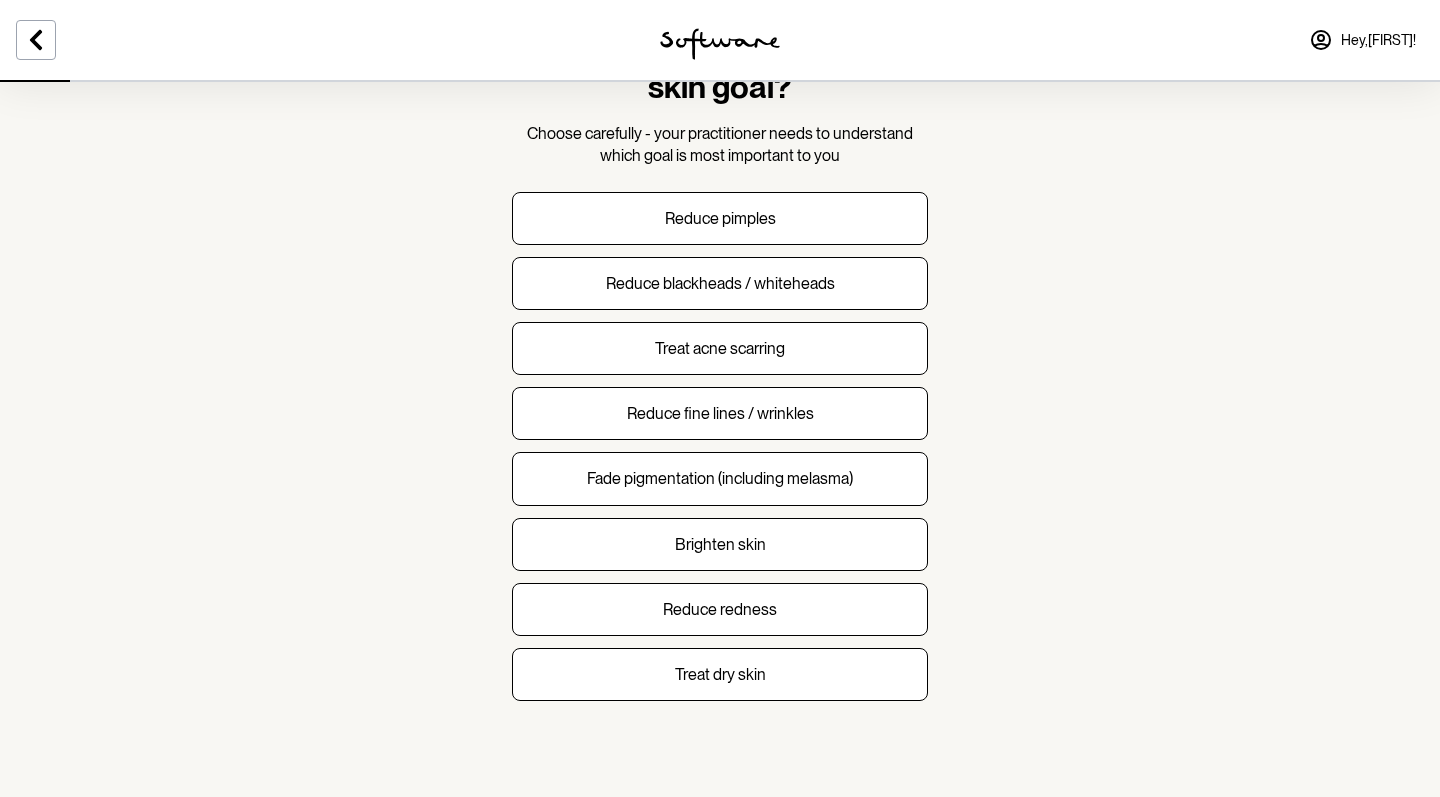 scroll, scrollTop: 0, scrollLeft: 0, axis: both 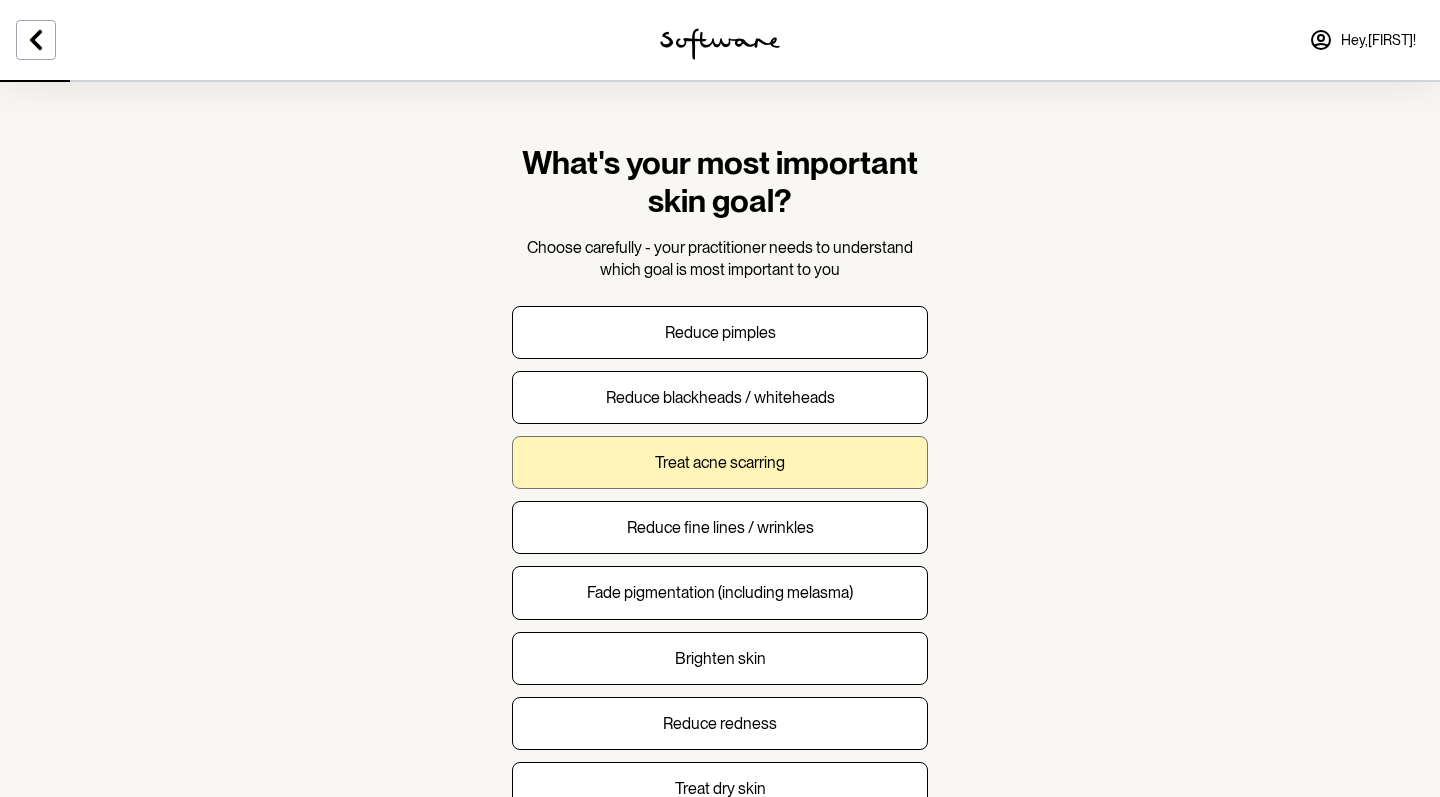 click on "Treat acne scarring" at bounding box center [720, 462] 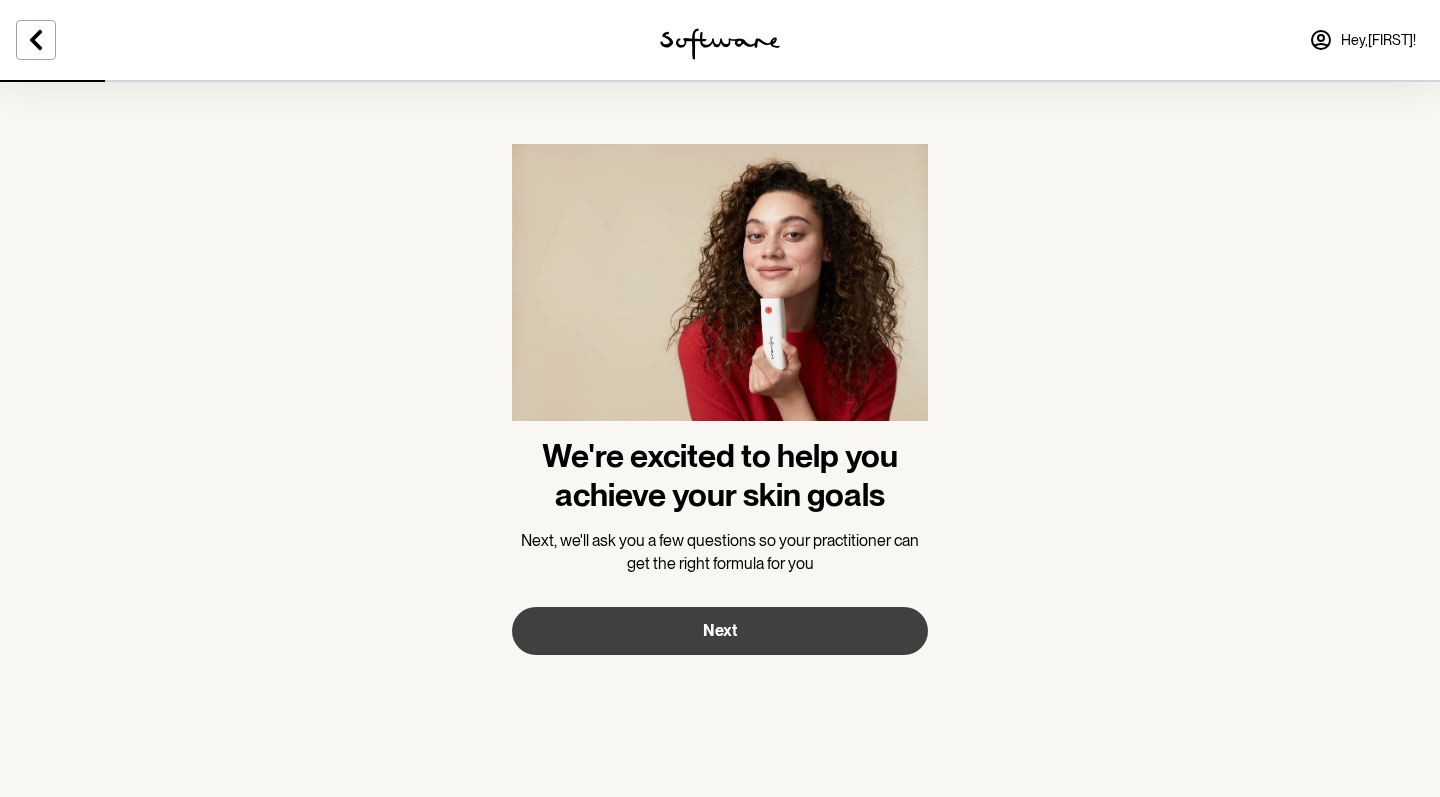 scroll, scrollTop: 0, scrollLeft: 0, axis: both 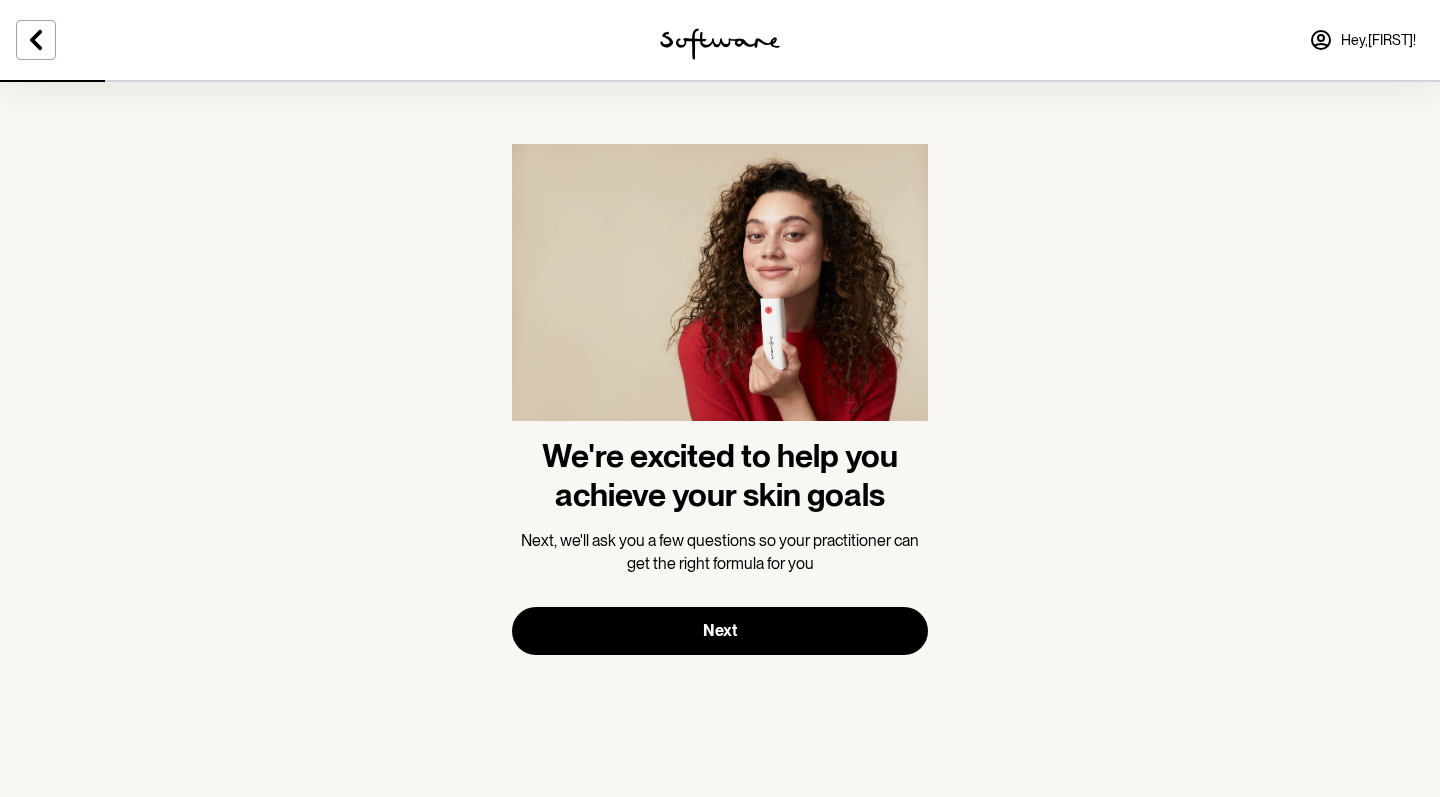 click at bounding box center (720, 290) 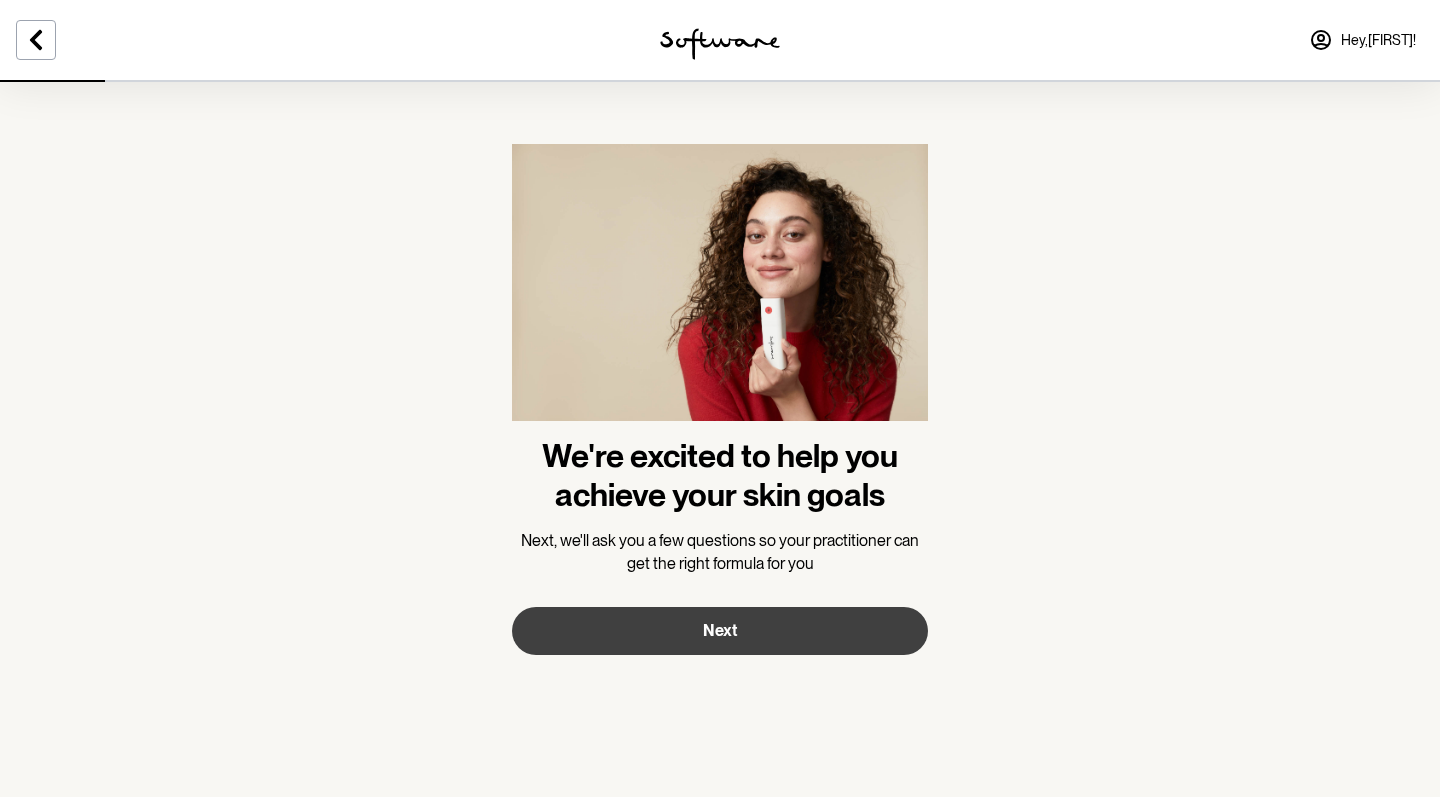 click on "Next" at bounding box center [720, 631] 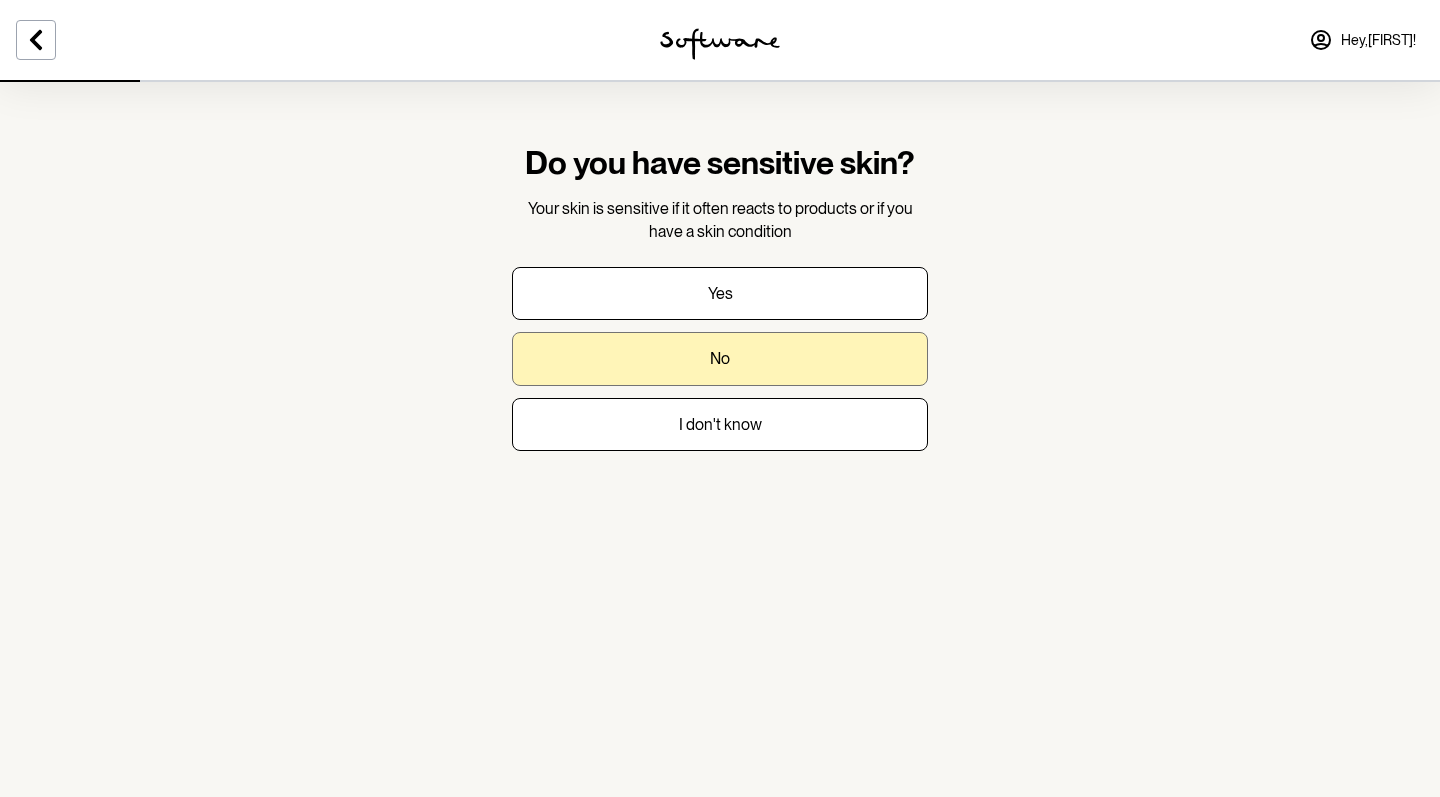 click on "No" at bounding box center [720, 358] 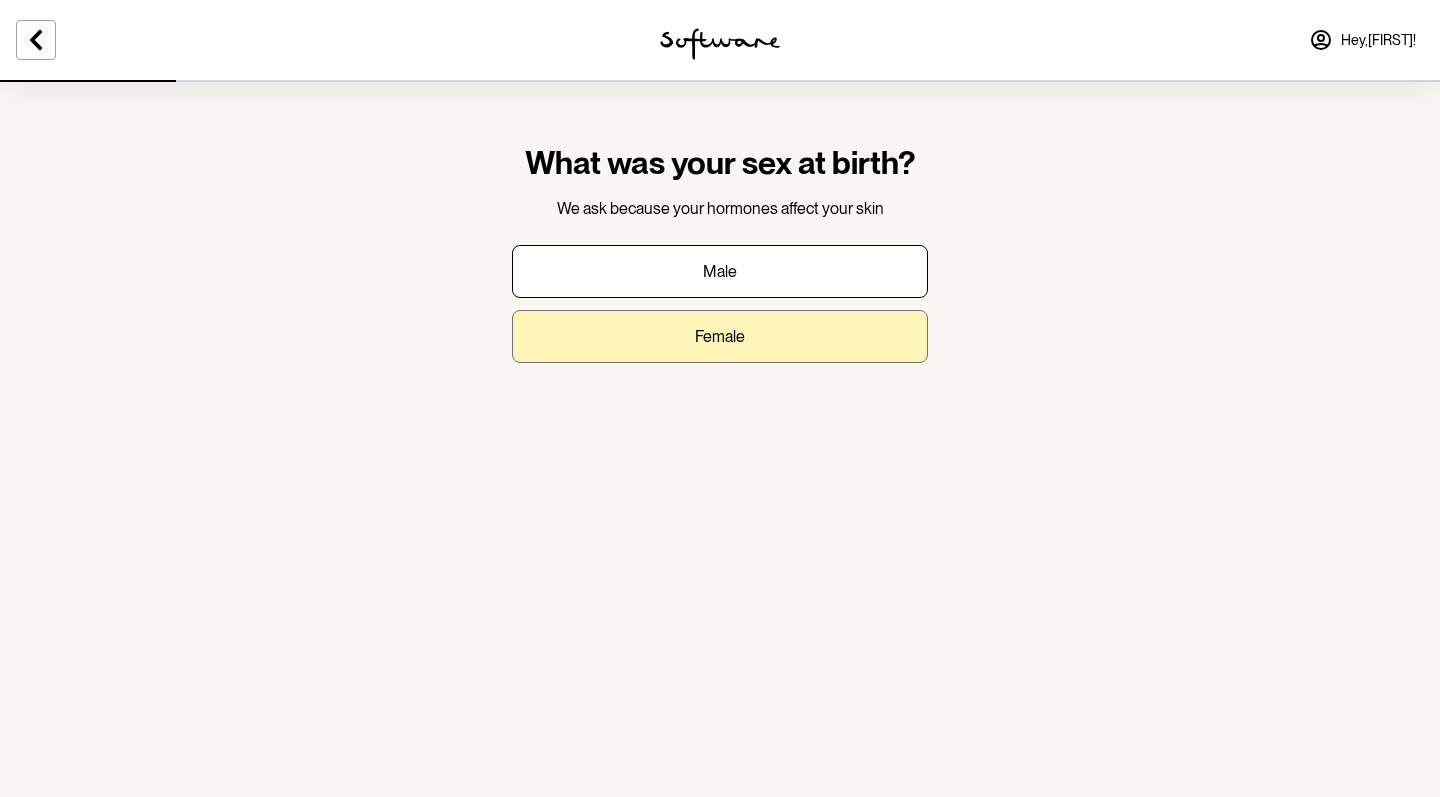 click on "Female" at bounding box center [720, 336] 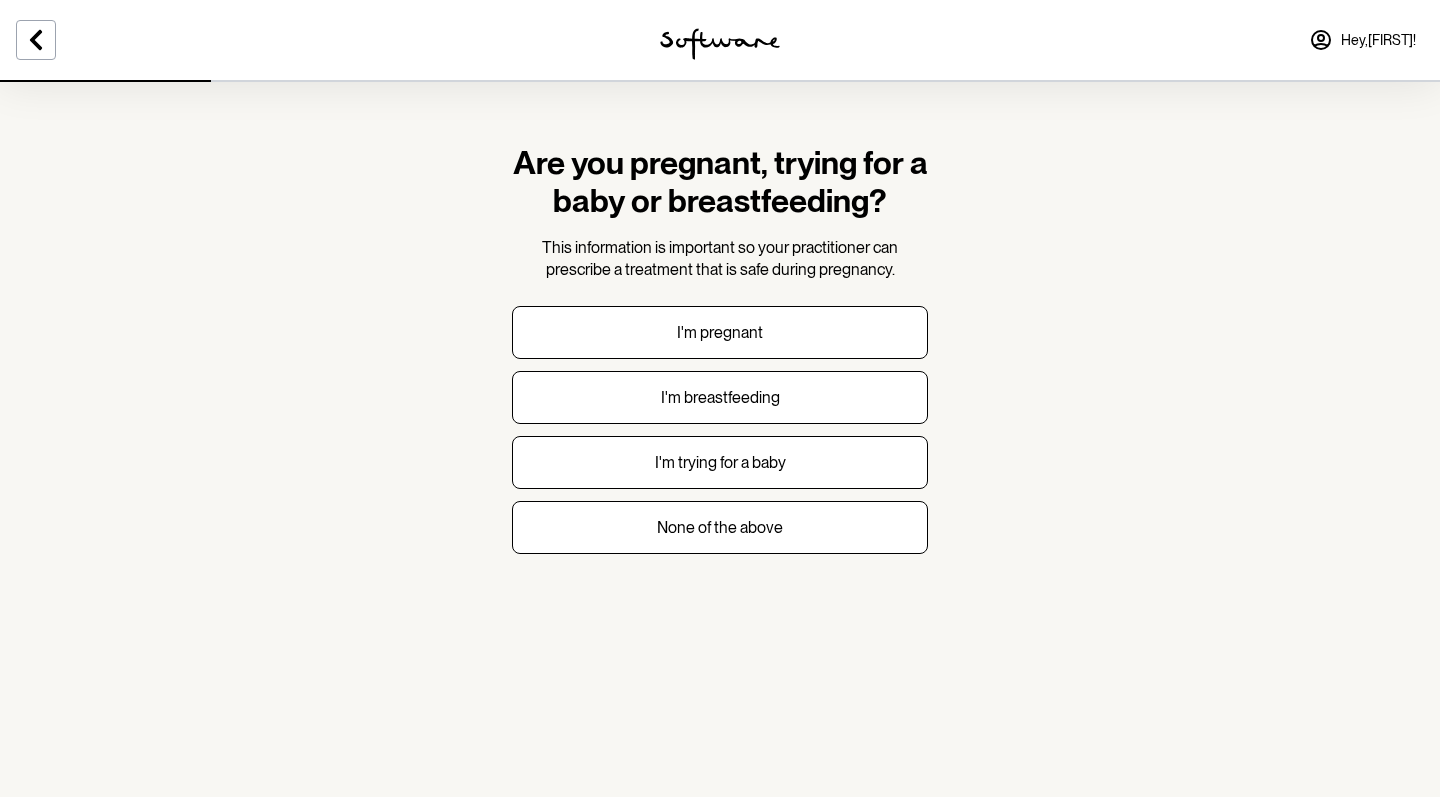 click on "I'm pregnant I'm breastfeeding I'm trying for a baby None of the above" at bounding box center (720, 430) 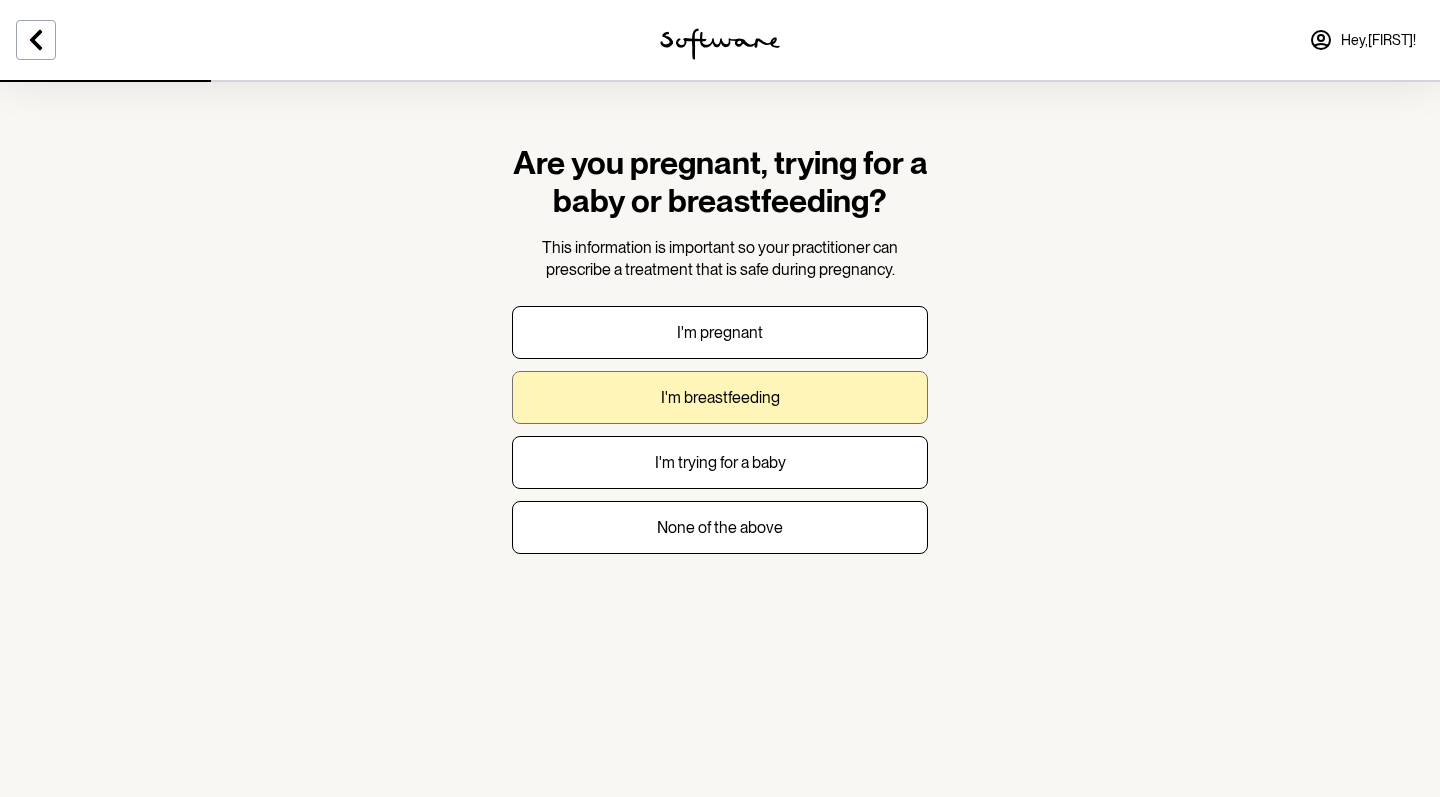 click on "I'm breastfeeding" at bounding box center [720, 397] 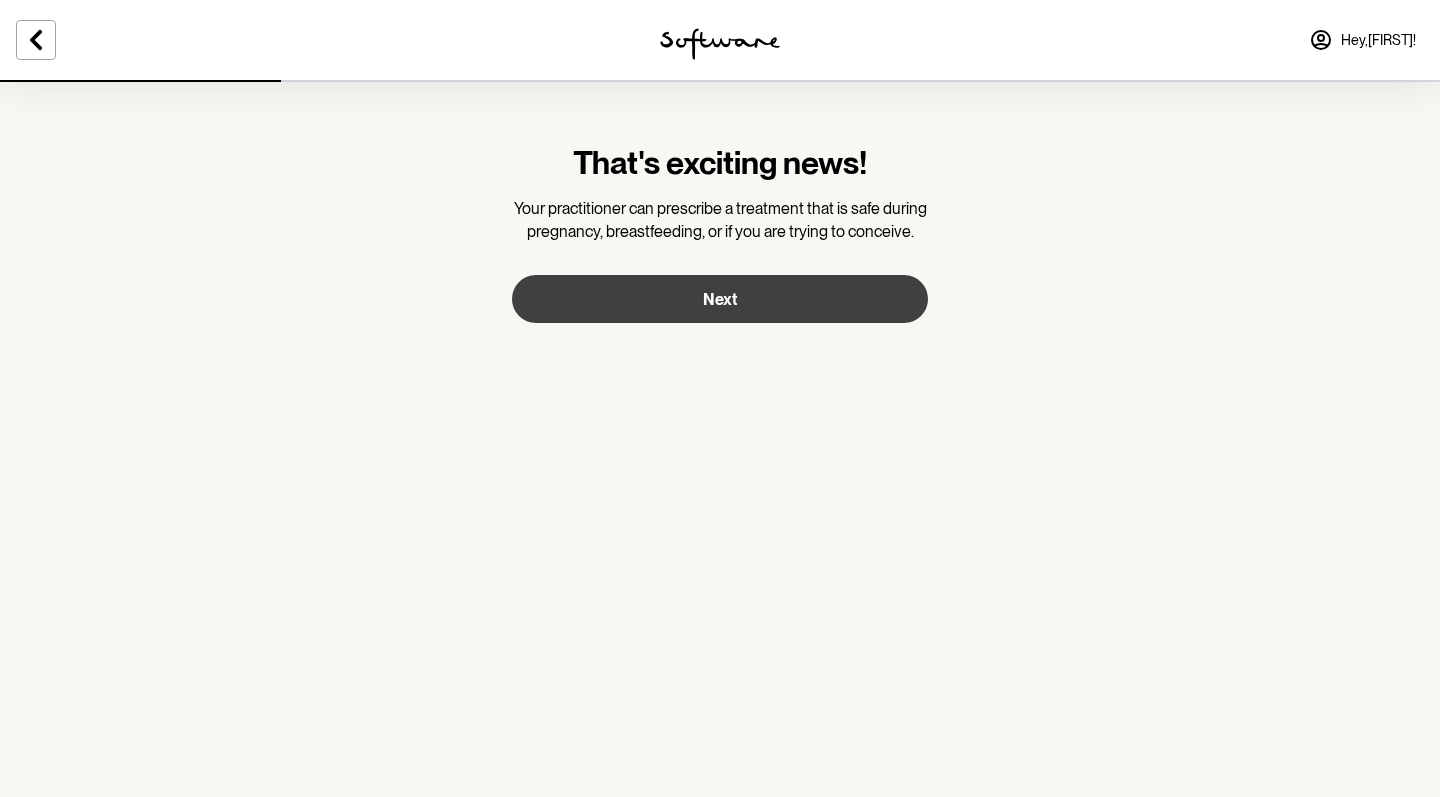 click on "Next" at bounding box center [720, 299] 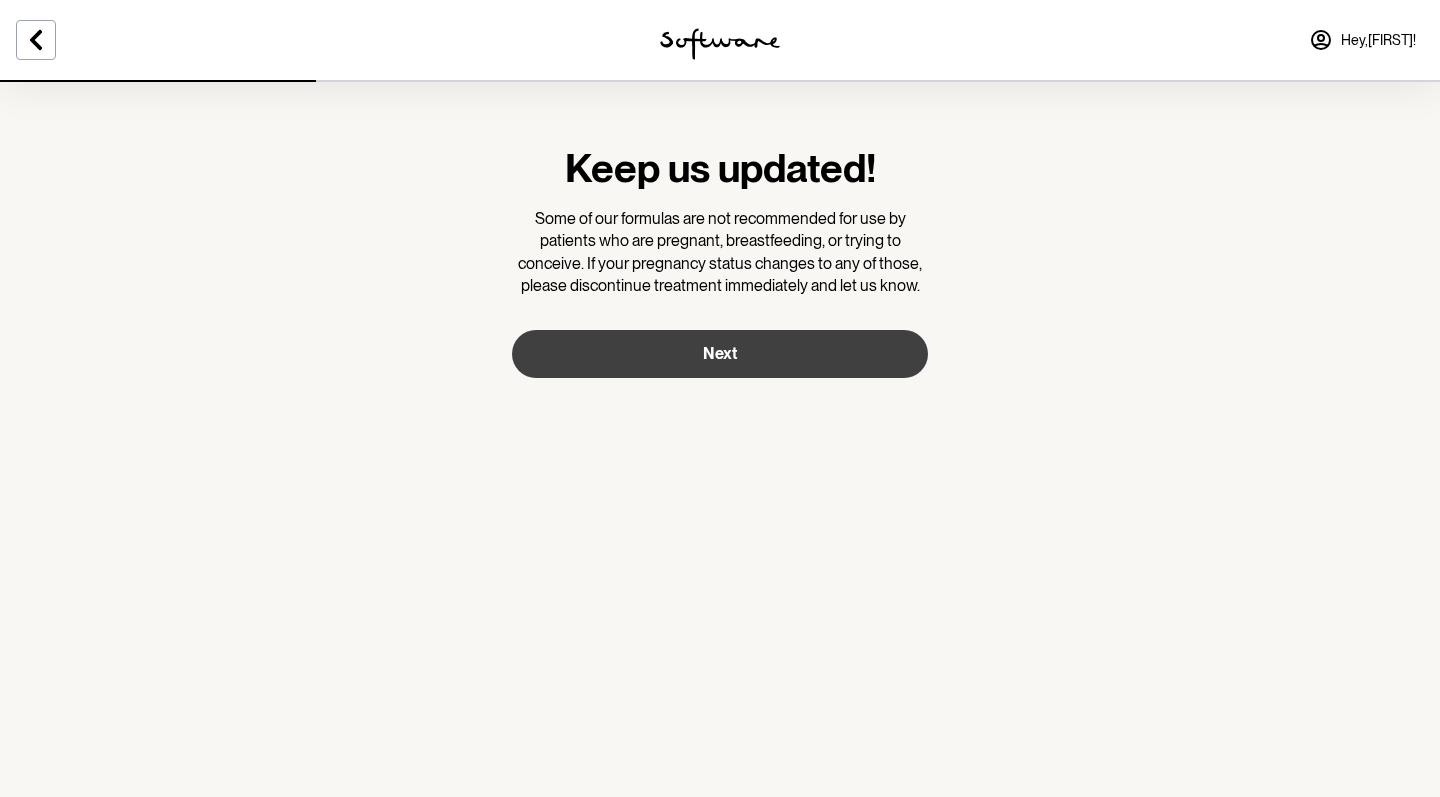 click on "Next" at bounding box center (720, 354) 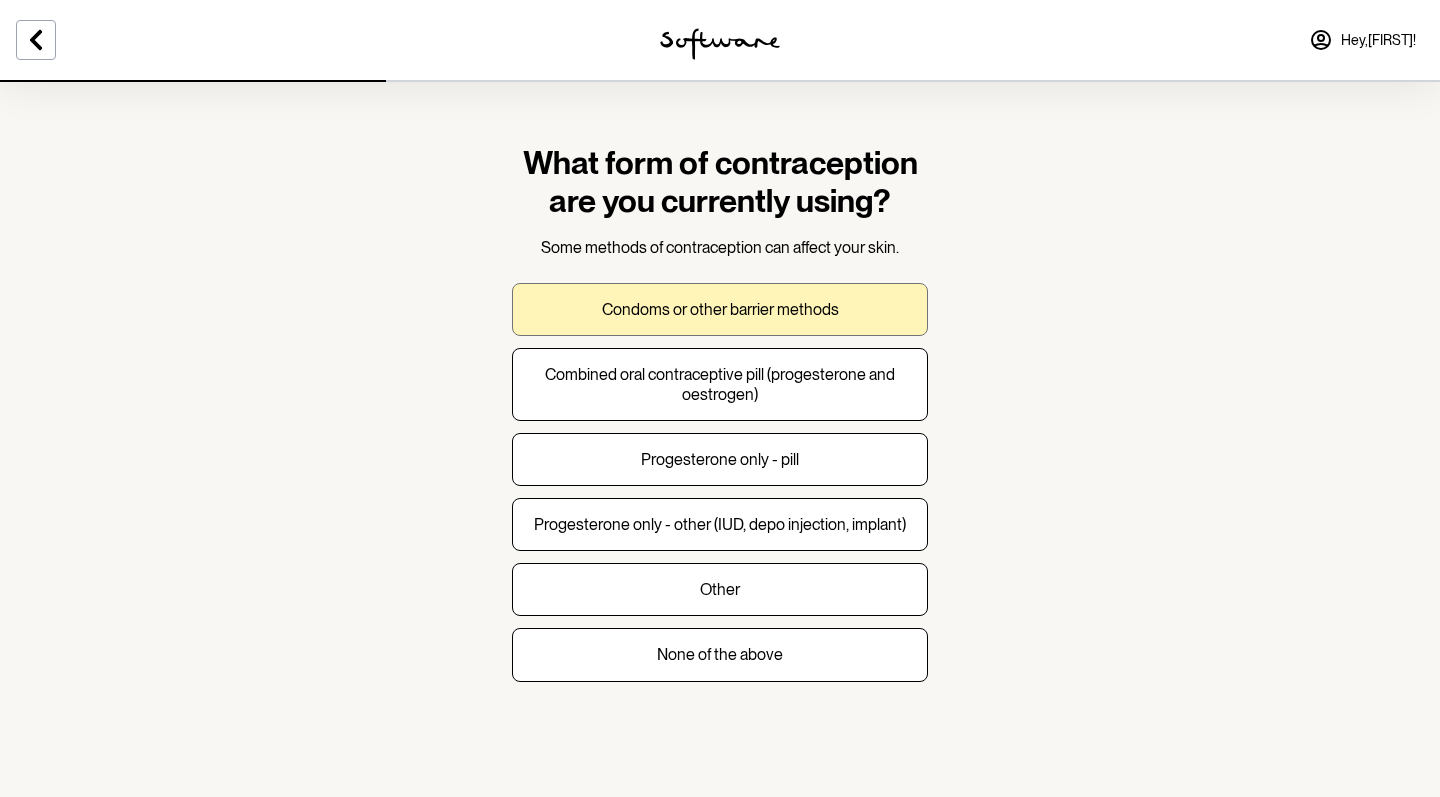 click on "Condoms or other barrier methods" at bounding box center (720, 309) 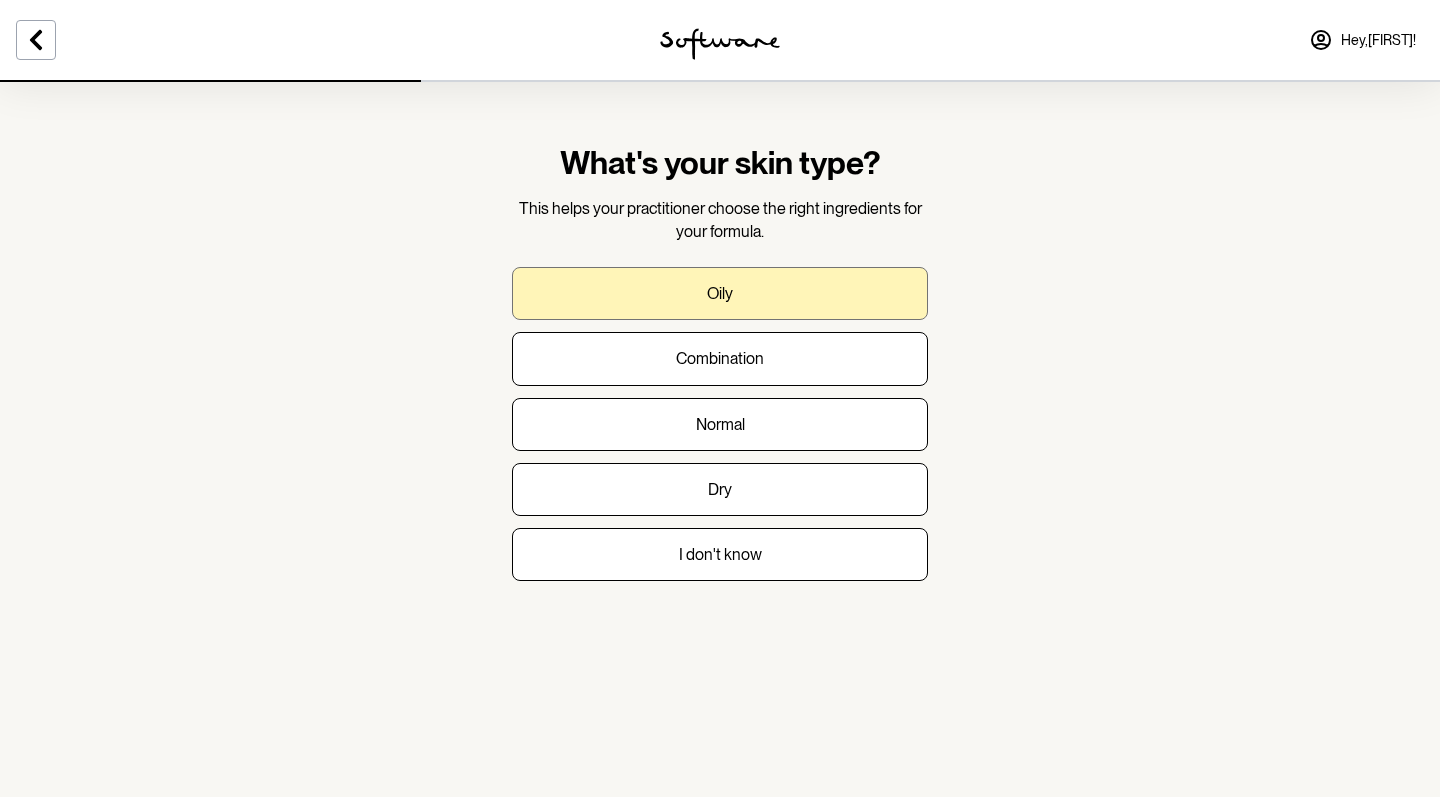 click on "Oily" at bounding box center (720, 293) 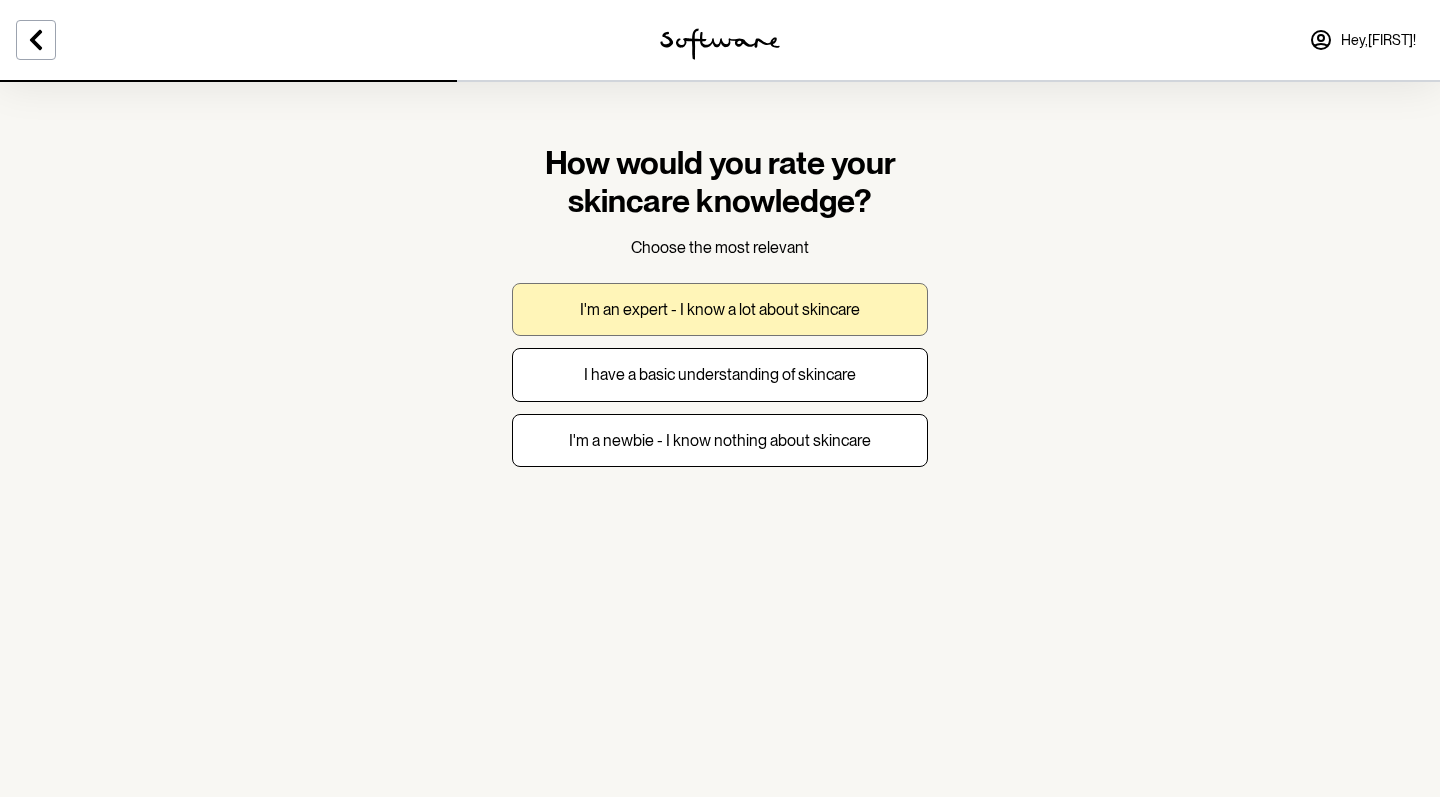 click on "I'm an expert - I know a lot about skincare" at bounding box center (720, 309) 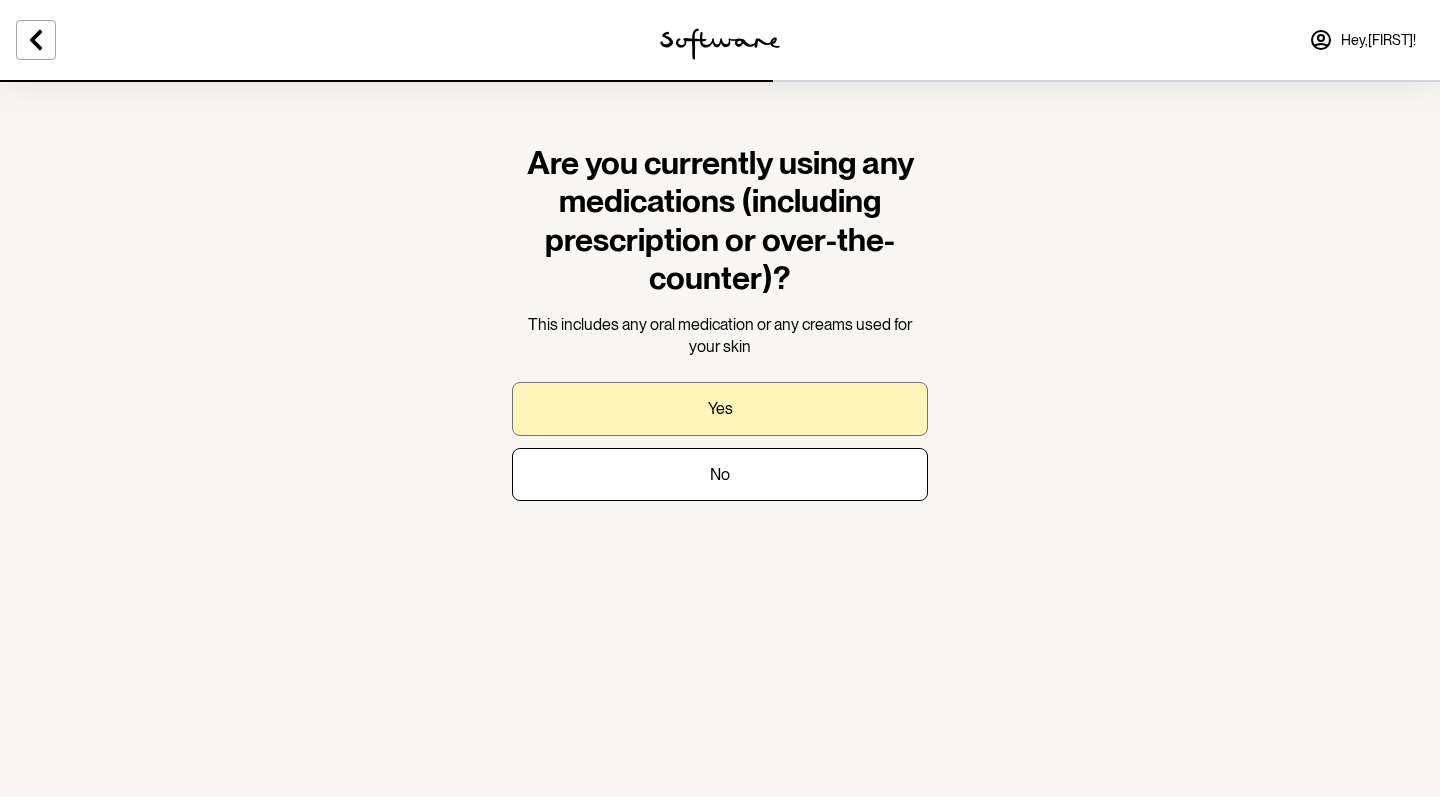 click on "Yes" at bounding box center (720, 408) 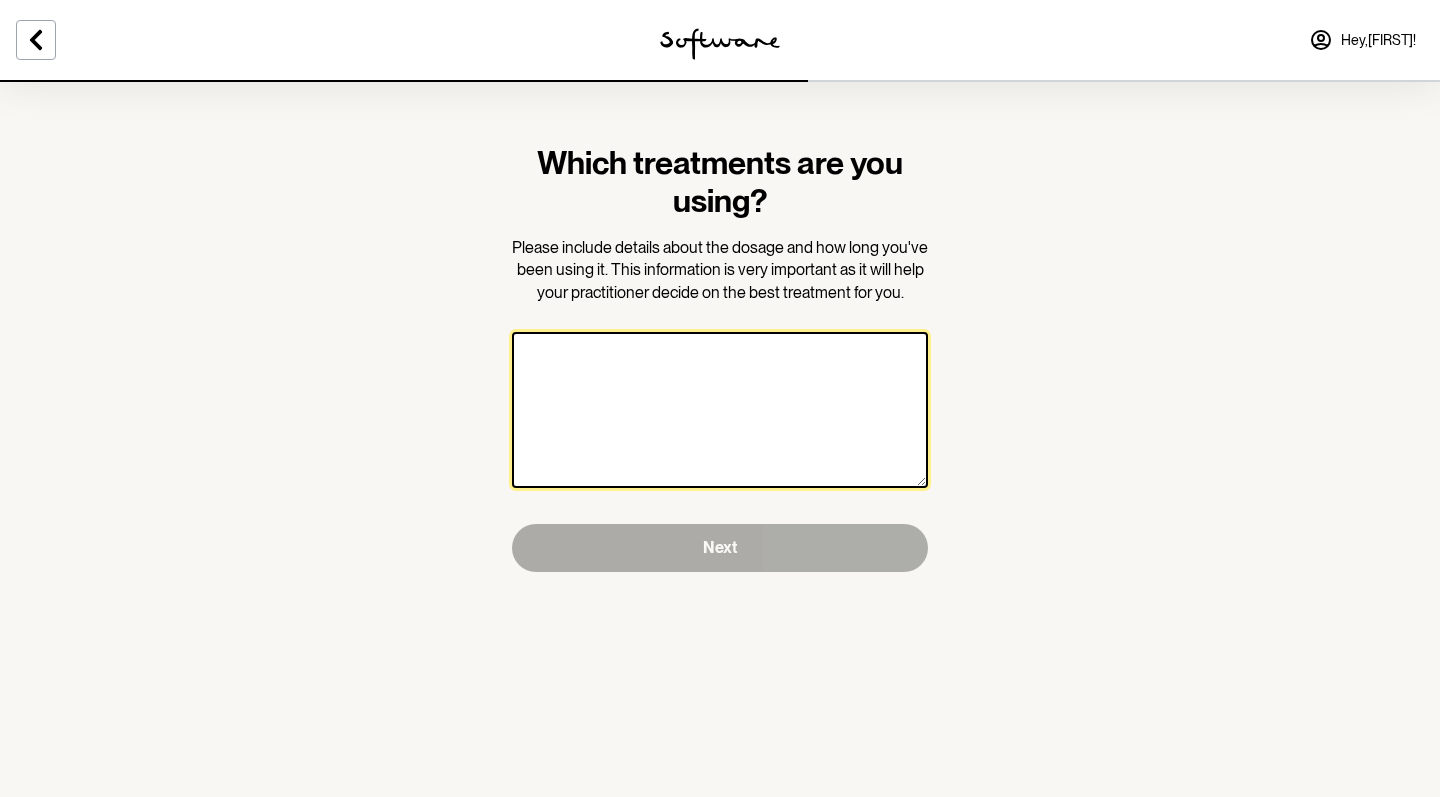 click at bounding box center [720, 410] 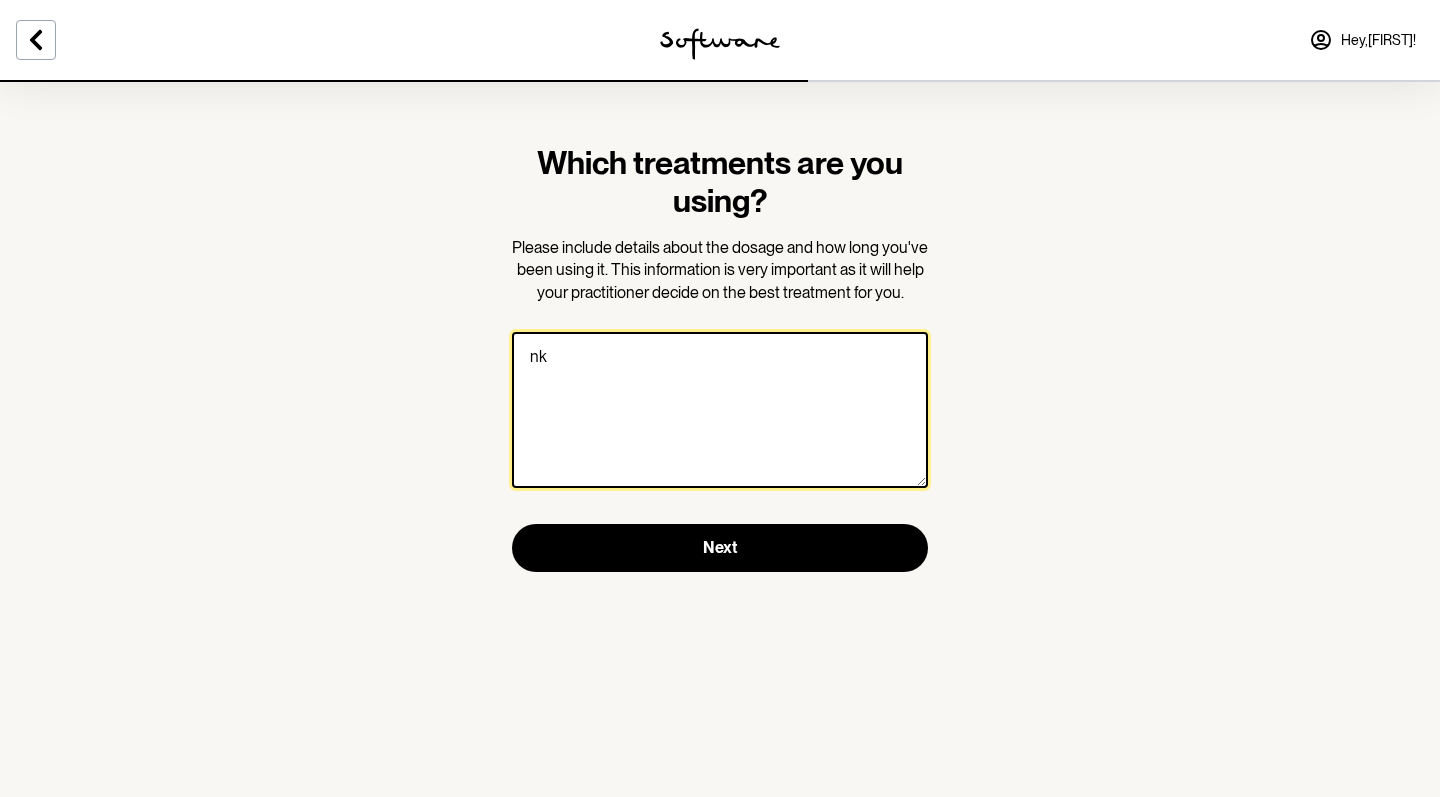 type on "nk" 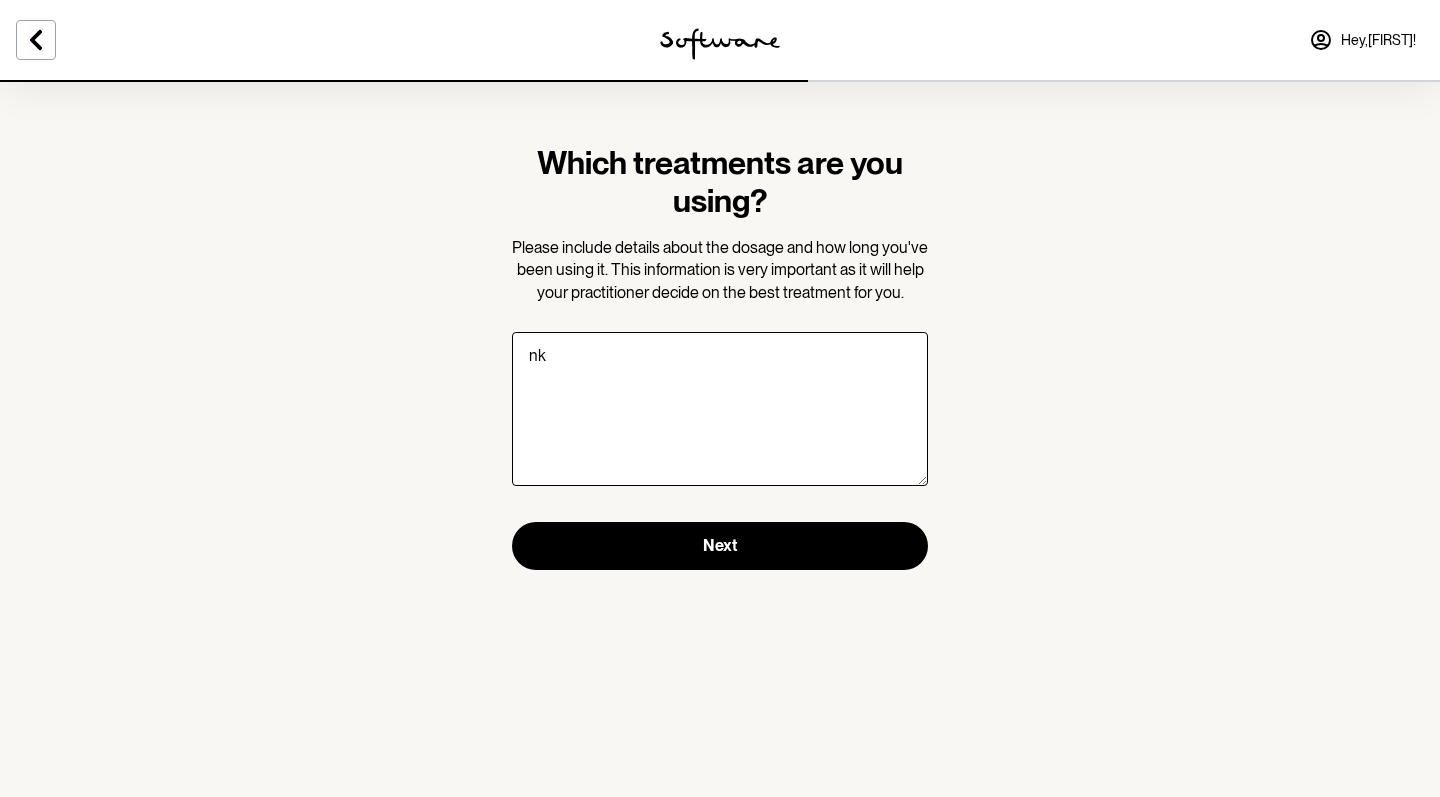 click on "Which treatments are you using? Please include details about the dosage and how long you've been using it. This information is very important as it will help your practitioner decide on the best treatment for you. nk Next" at bounding box center [720, 357] 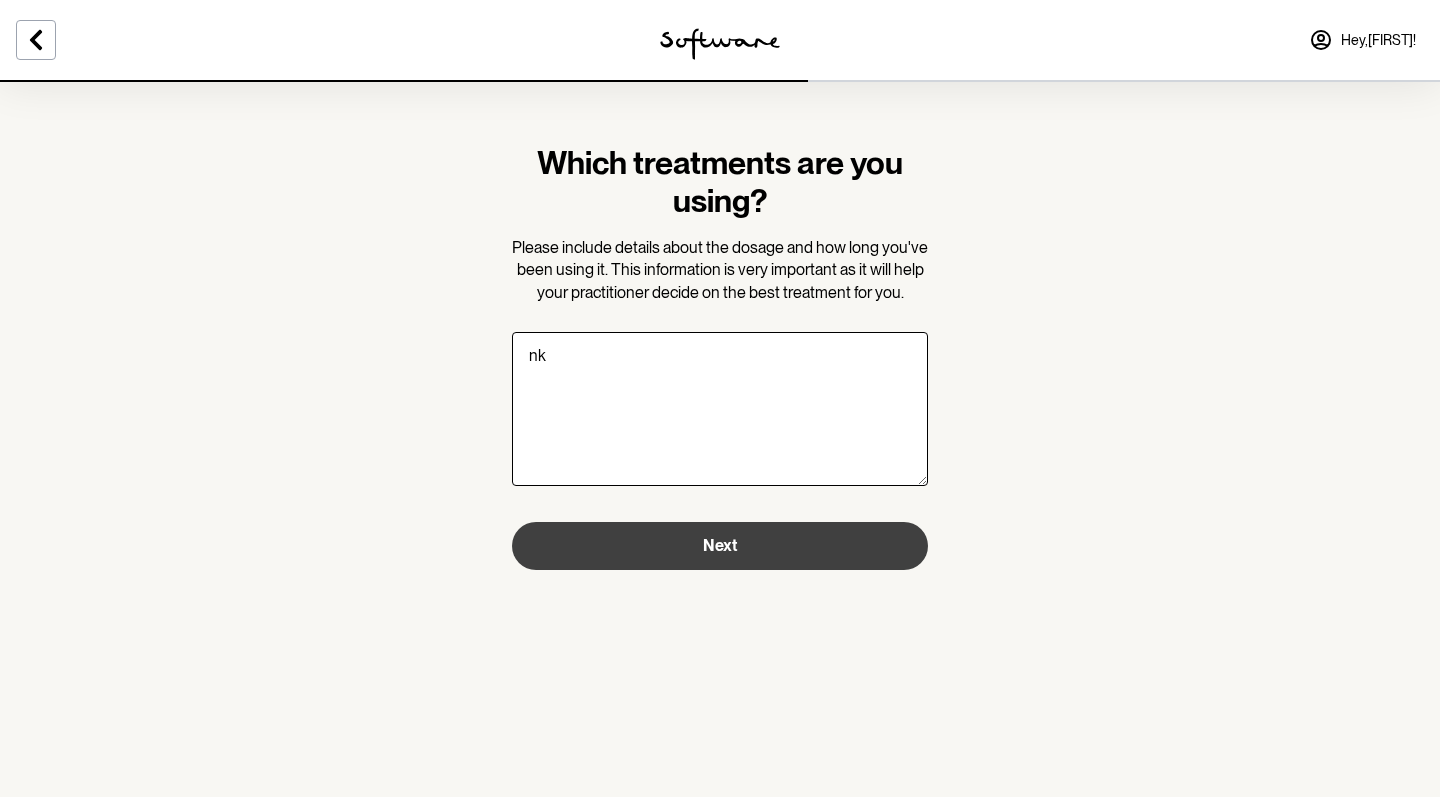 click on "Next" at bounding box center [720, 546] 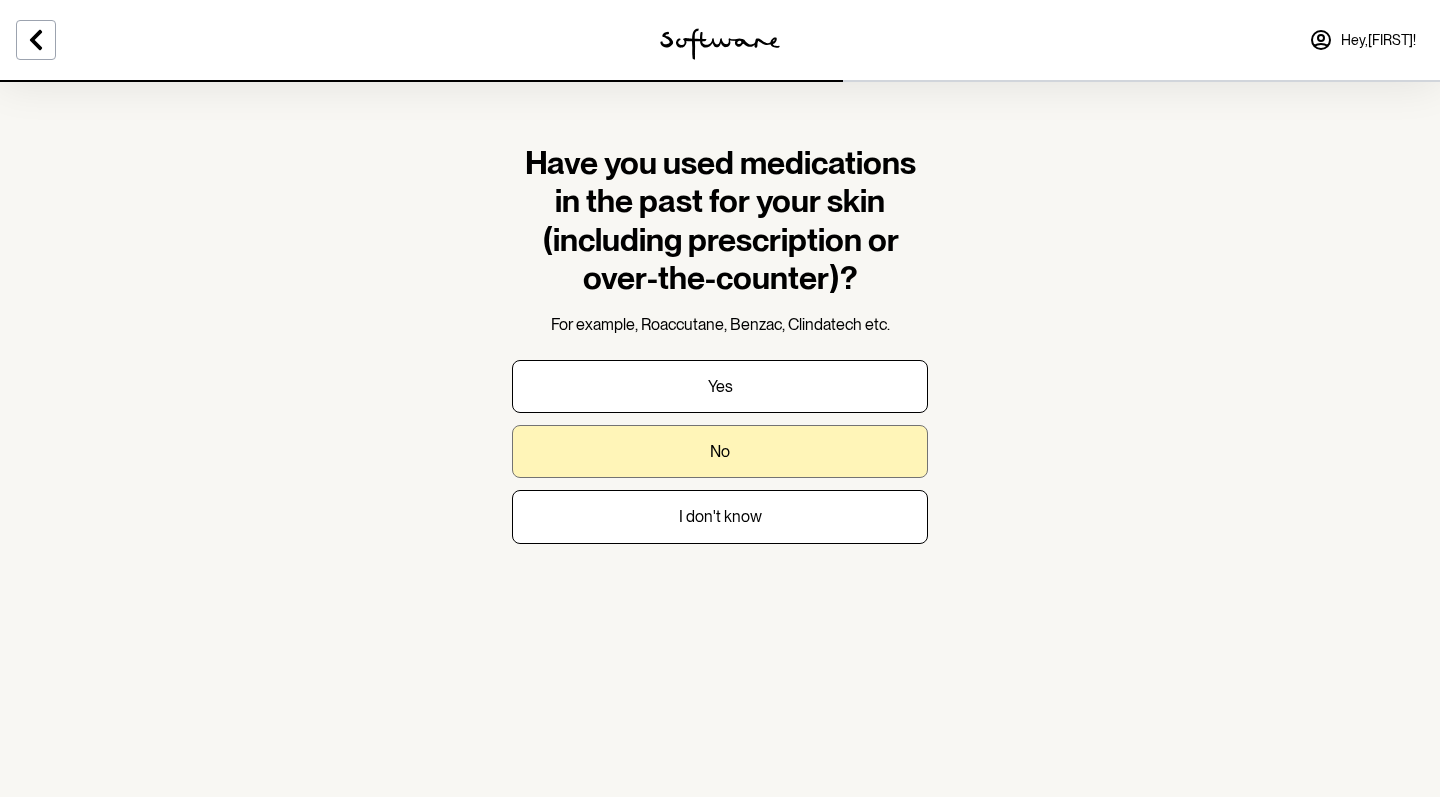 click on "No" at bounding box center (720, 451) 